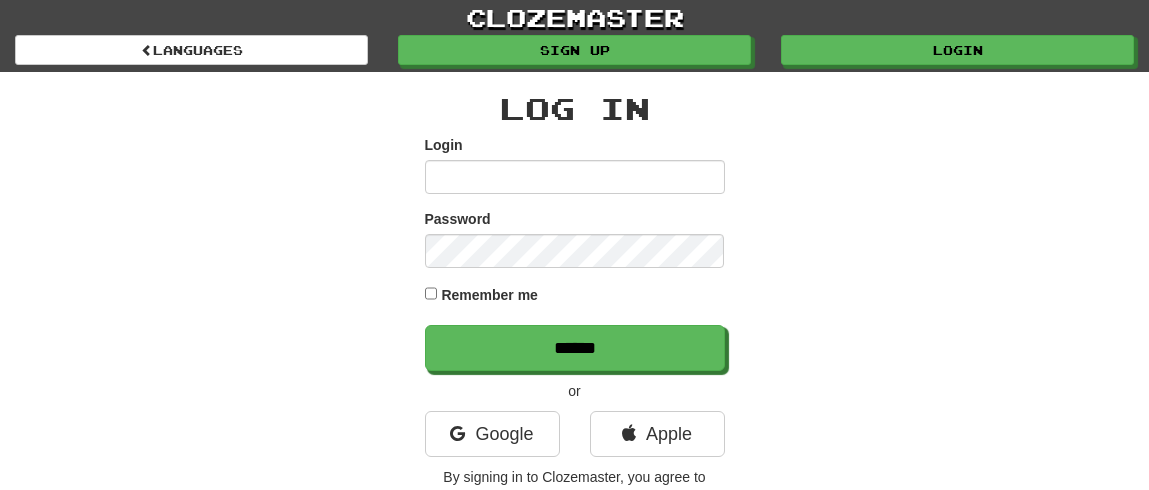 scroll, scrollTop: 0, scrollLeft: 0, axis: both 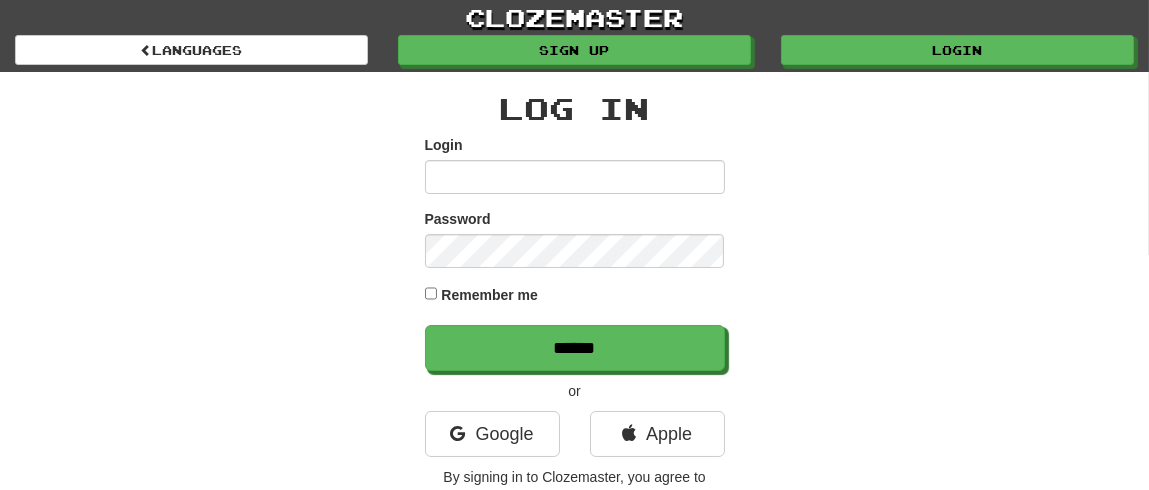 click on "Login" at bounding box center [575, 164] 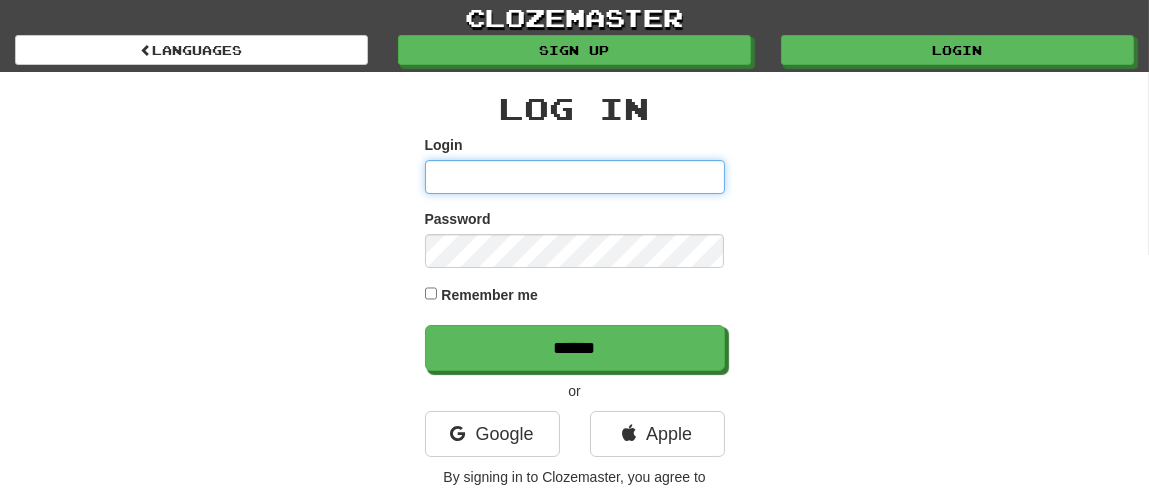 click on "Login" at bounding box center [575, 177] 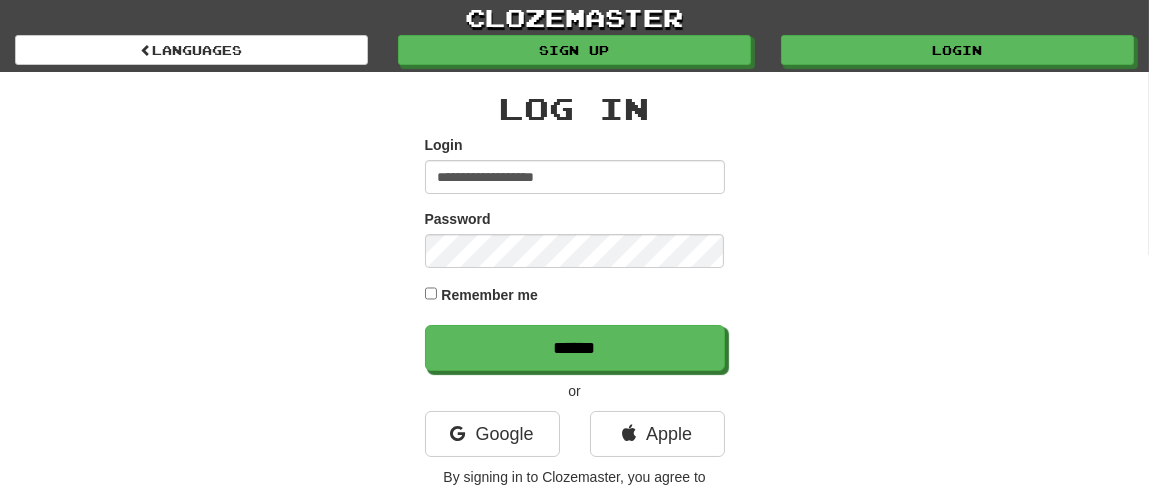 click on "Remember me" at bounding box center (575, 296) 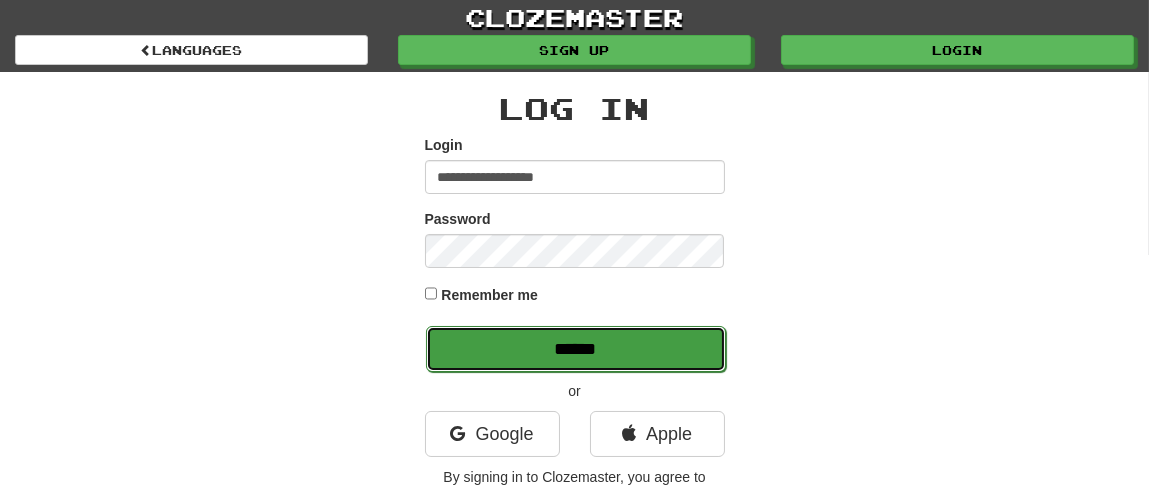 click on "******" at bounding box center (576, 349) 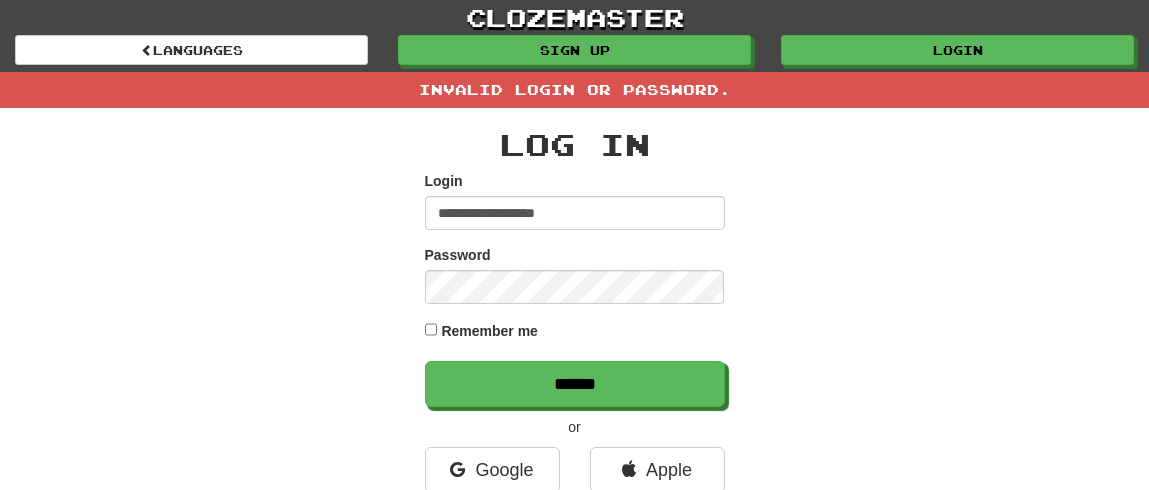 scroll, scrollTop: 0, scrollLeft: 0, axis: both 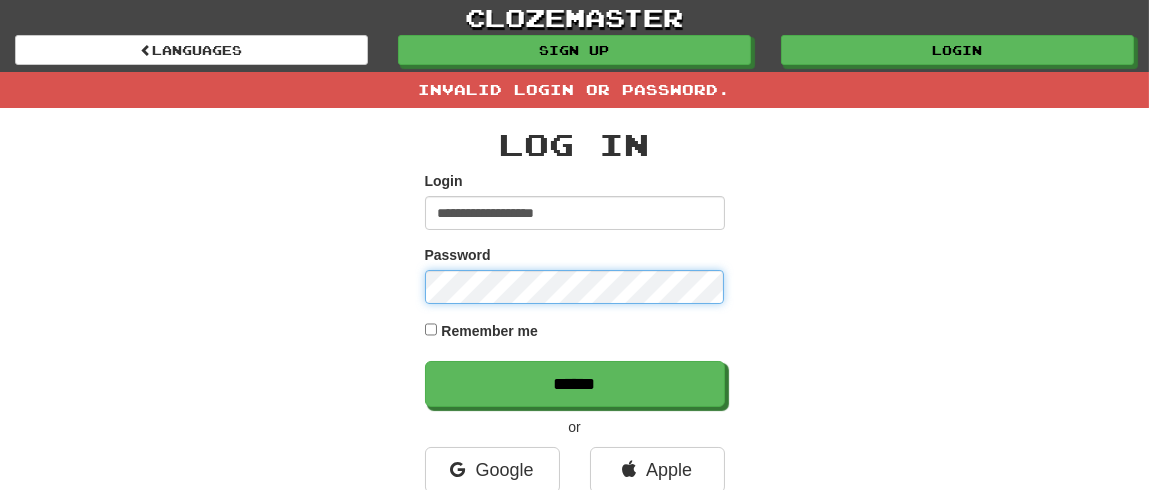 click on "******" at bounding box center (575, 384) 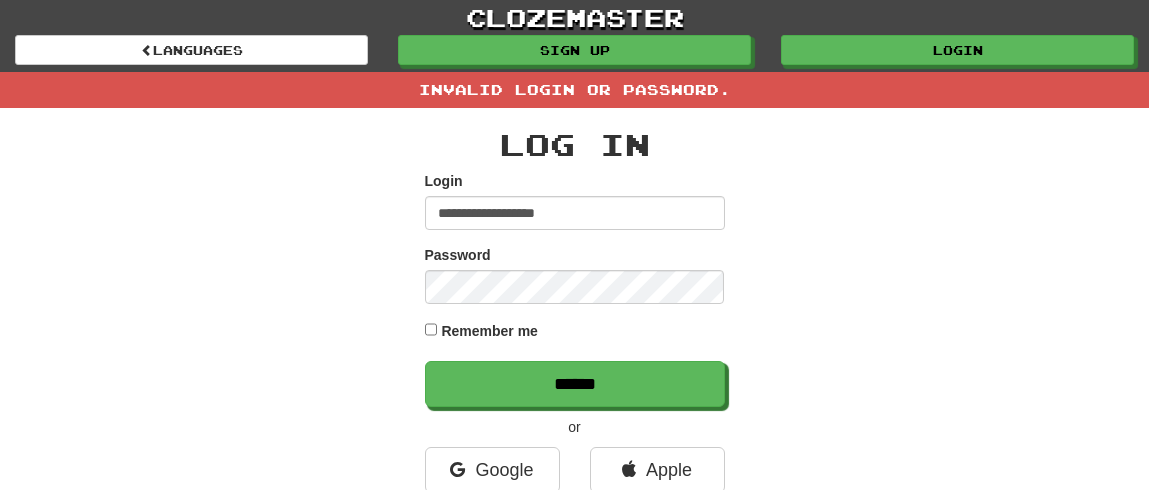 scroll, scrollTop: 0, scrollLeft: 0, axis: both 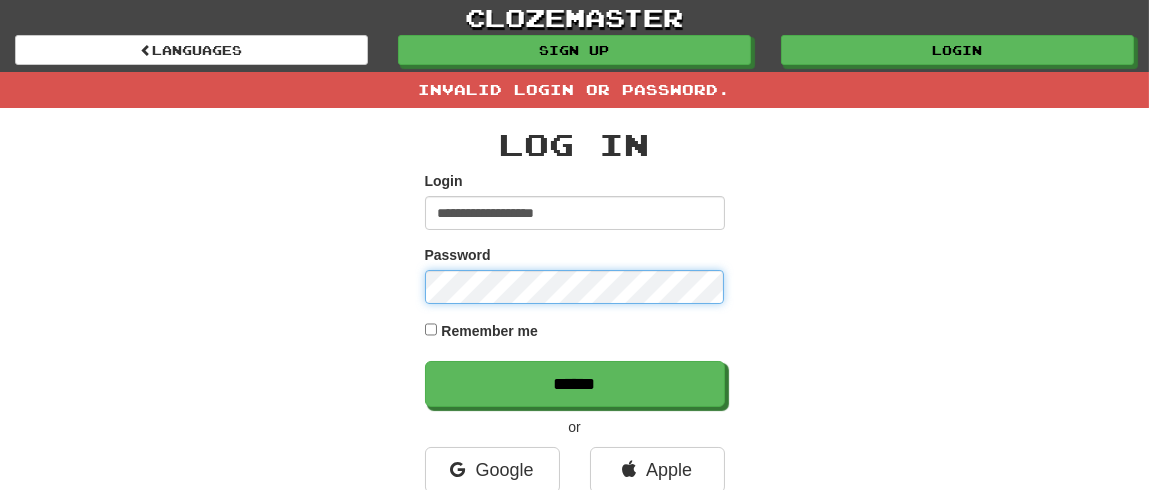 click on "******" at bounding box center (575, 384) 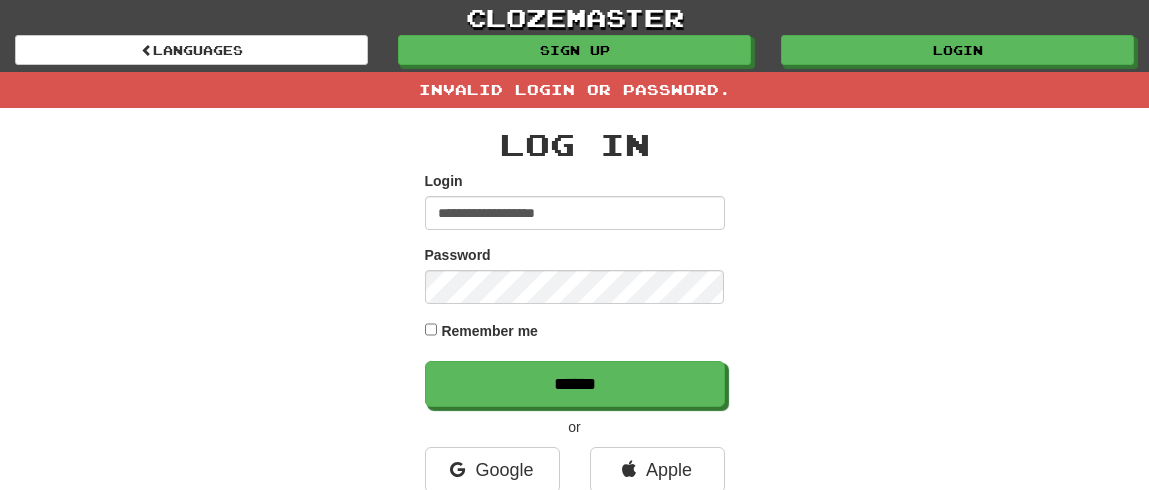 scroll, scrollTop: 0, scrollLeft: 0, axis: both 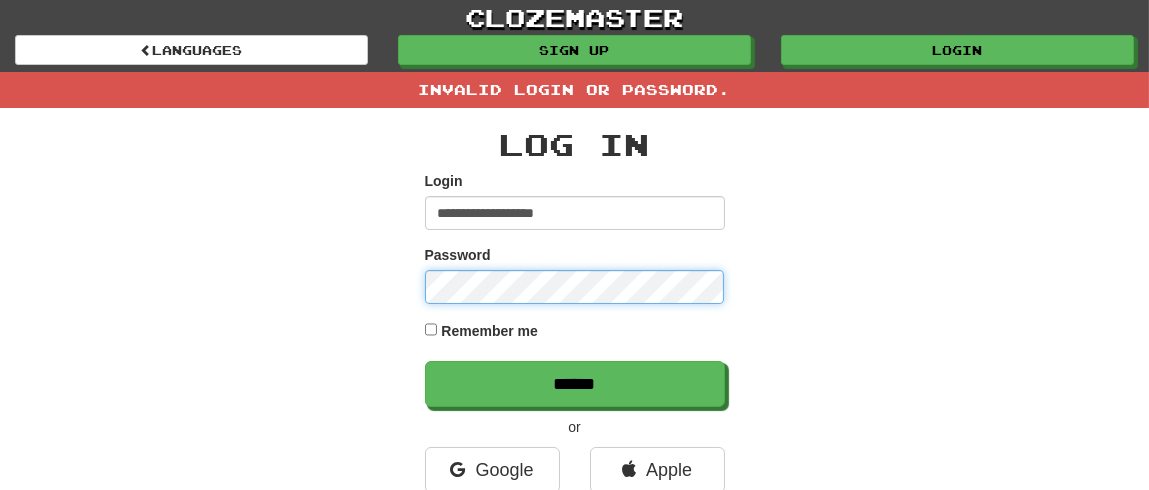 click on "******" at bounding box center [575, 384] 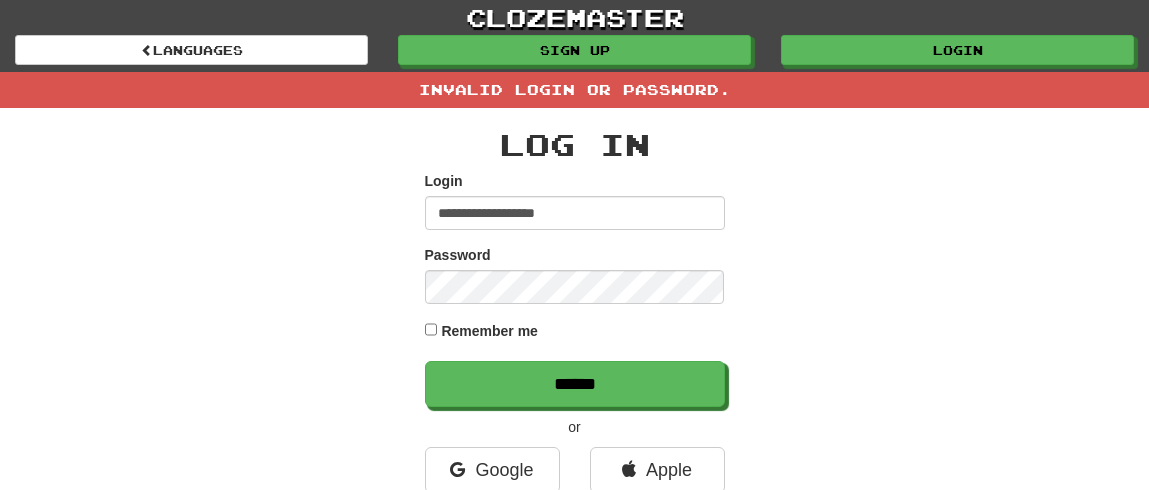 scroll, scrollTop: 0, scrollLeft: 0, axis: both 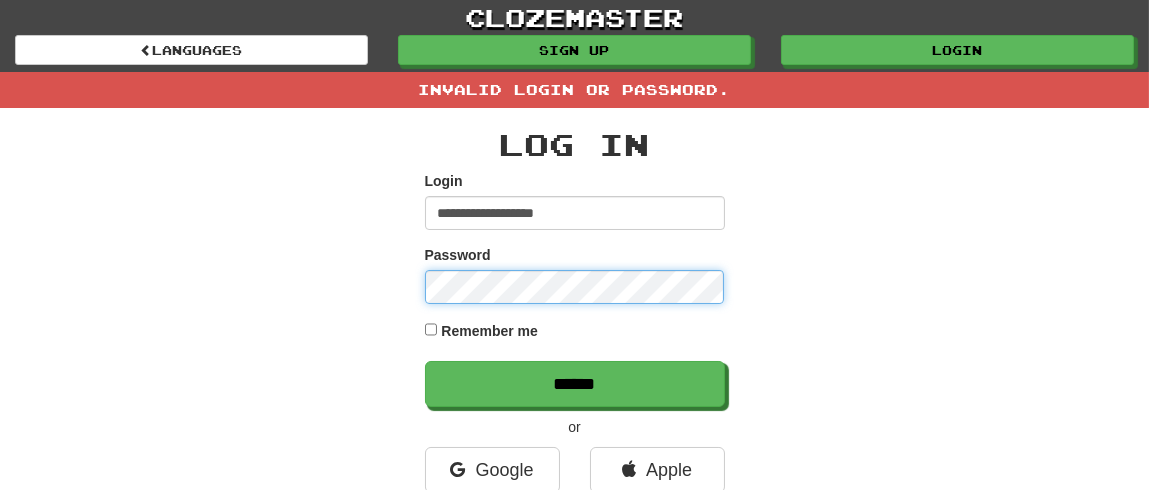 click on "******" at bounding box center (575, 384) 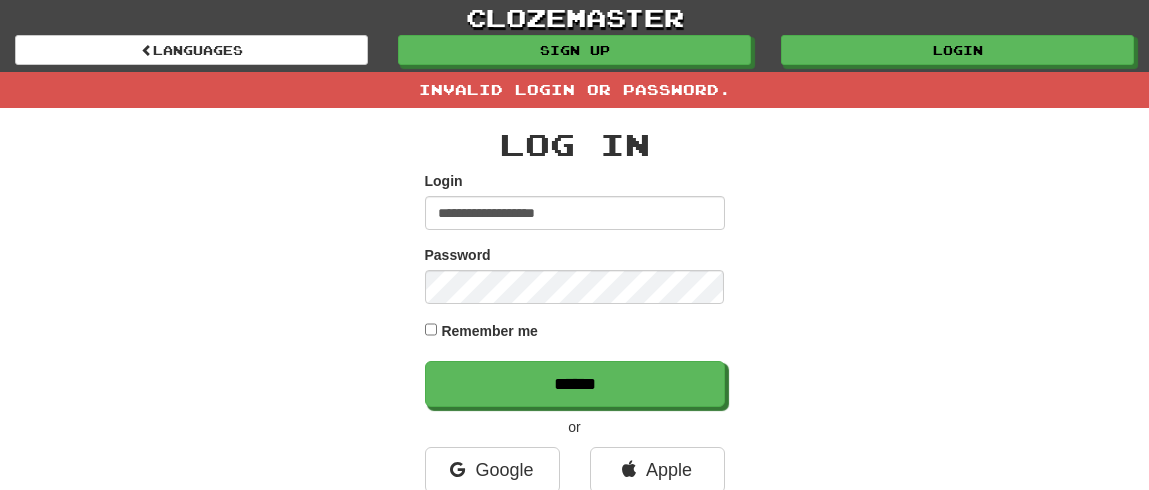scroll, scrollTop: 0, scrollLeft: 0, axis: both 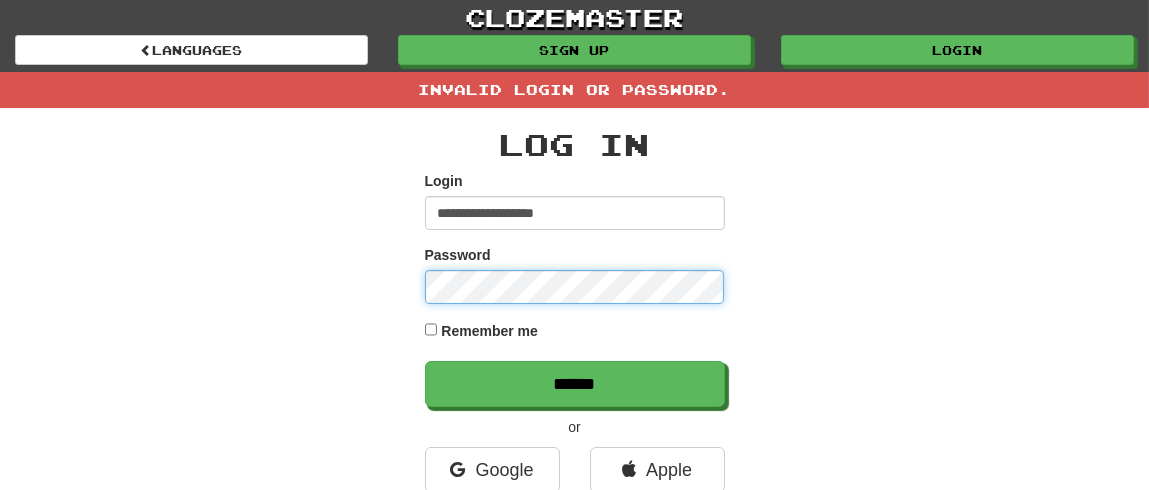 click on "******" at bounding box center [575, 384] 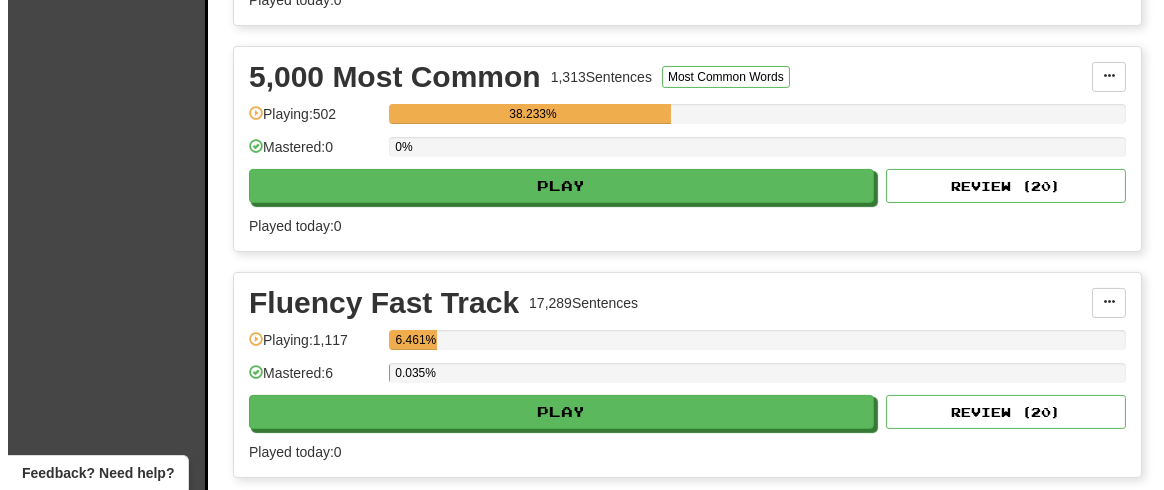 scroll, scrollTop: 643, scrollLeft: 0, axis: vertical 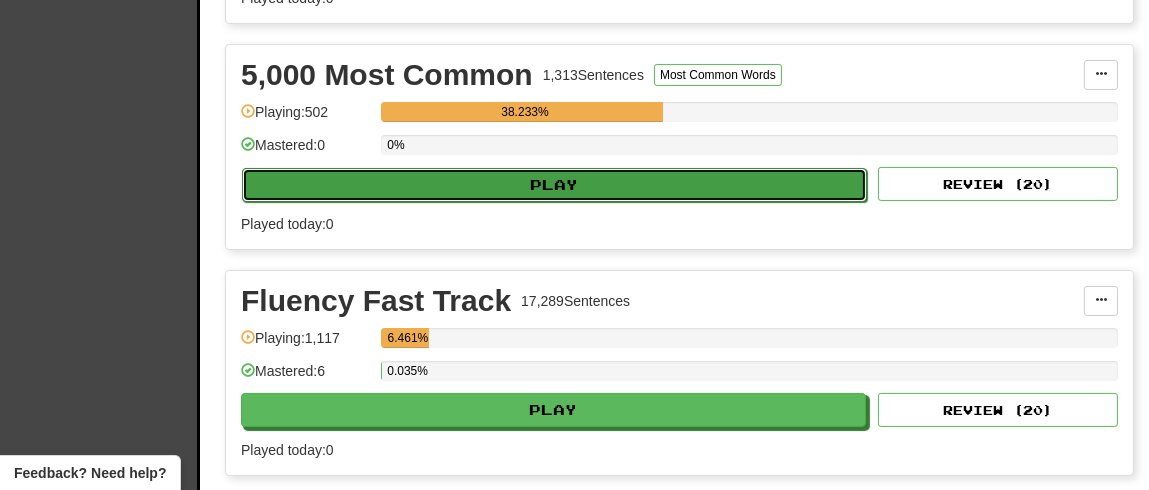 click on "Play" at bounding box center (554, 185) 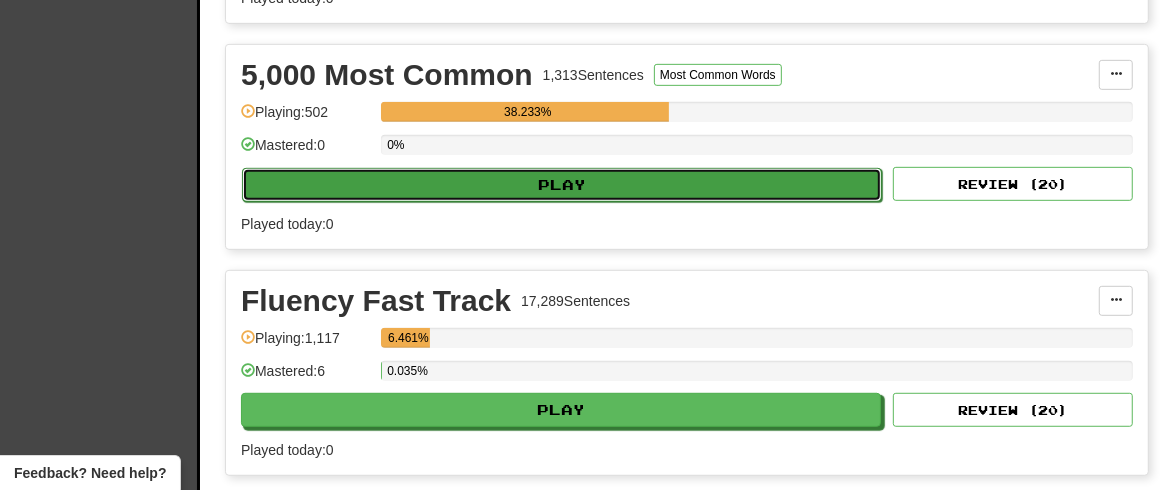 select on "**" 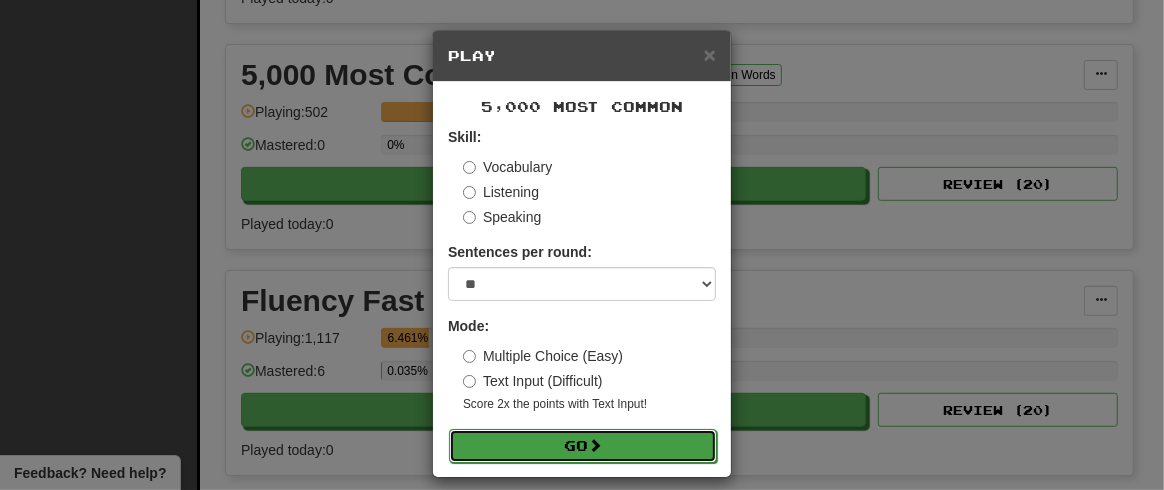 click on "Go" at bounding box center [583, 446] 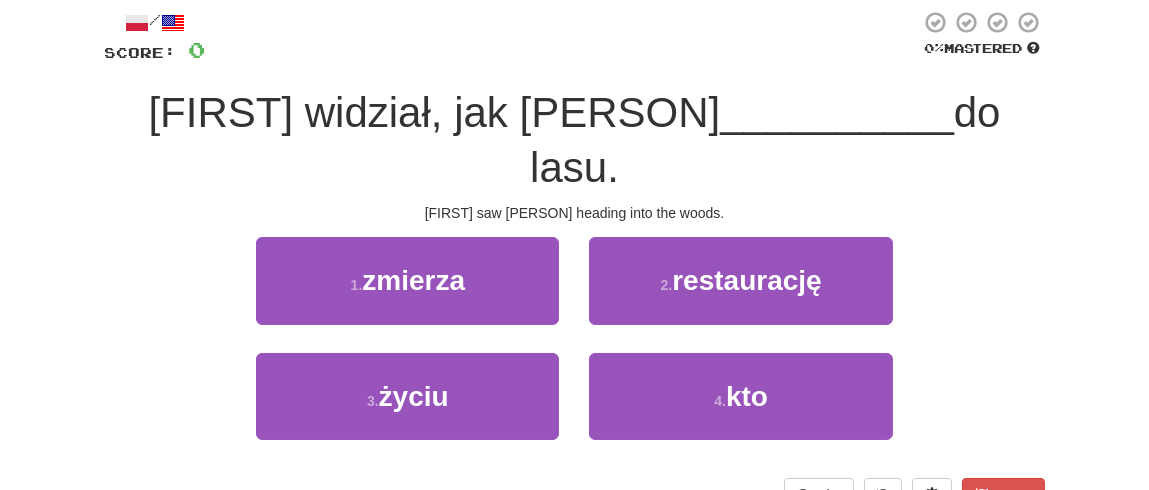 scroll, scrollTop: 115, scrollLeft: 0, axis: vertical 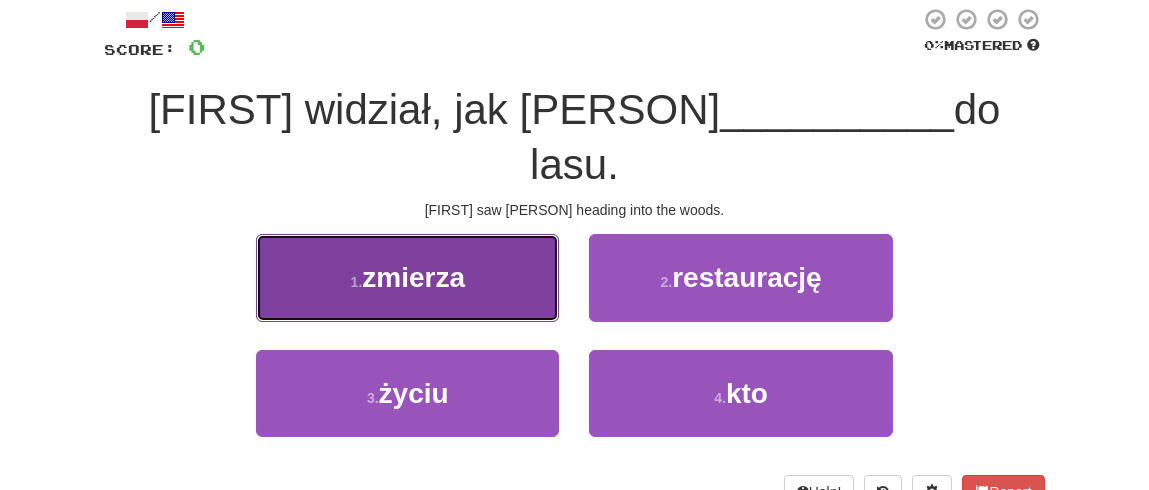 click on "zmierza" at bounding box center [413, 277] 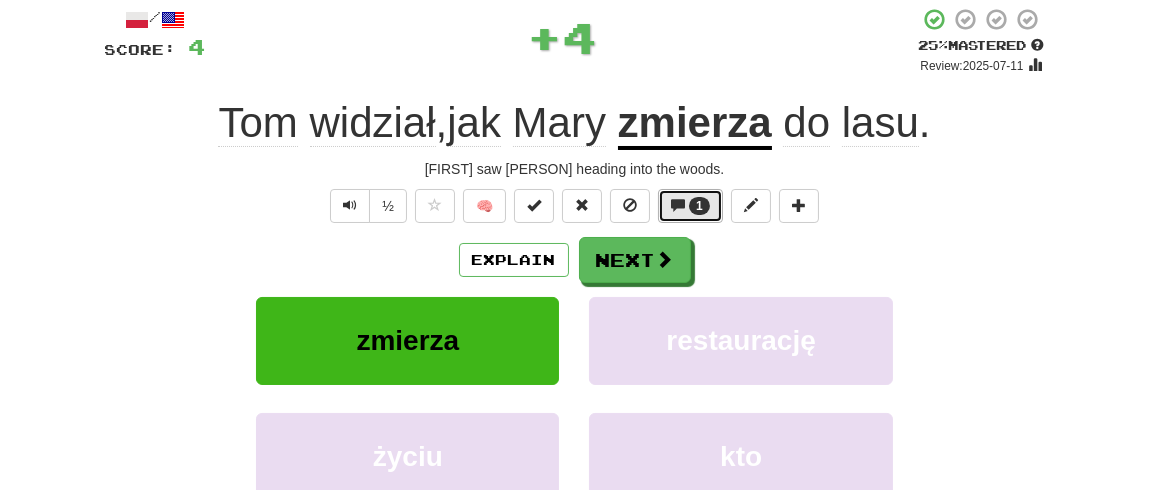 click at bounding box center (678, 205) 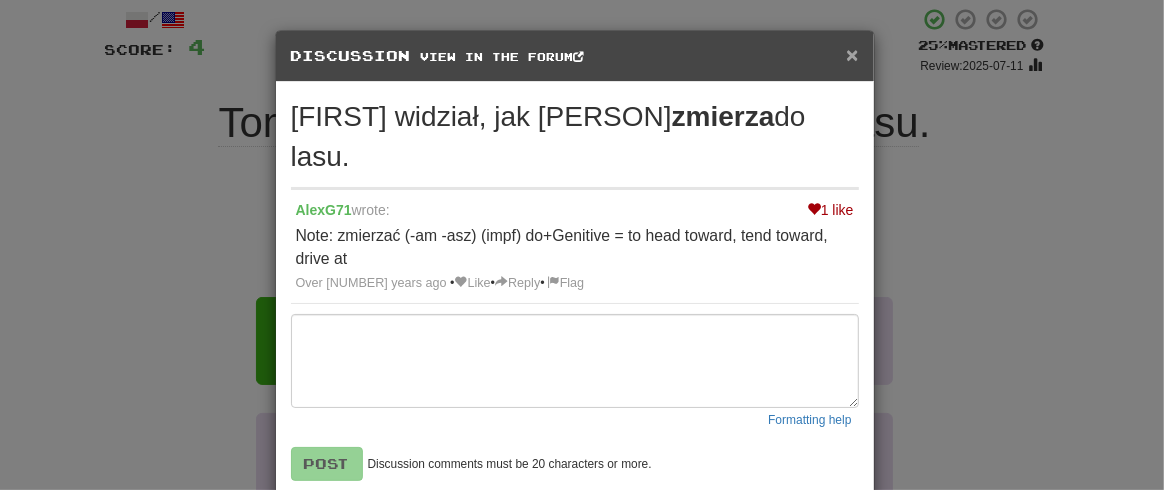 click on "×" at bounding box center (852, 54) 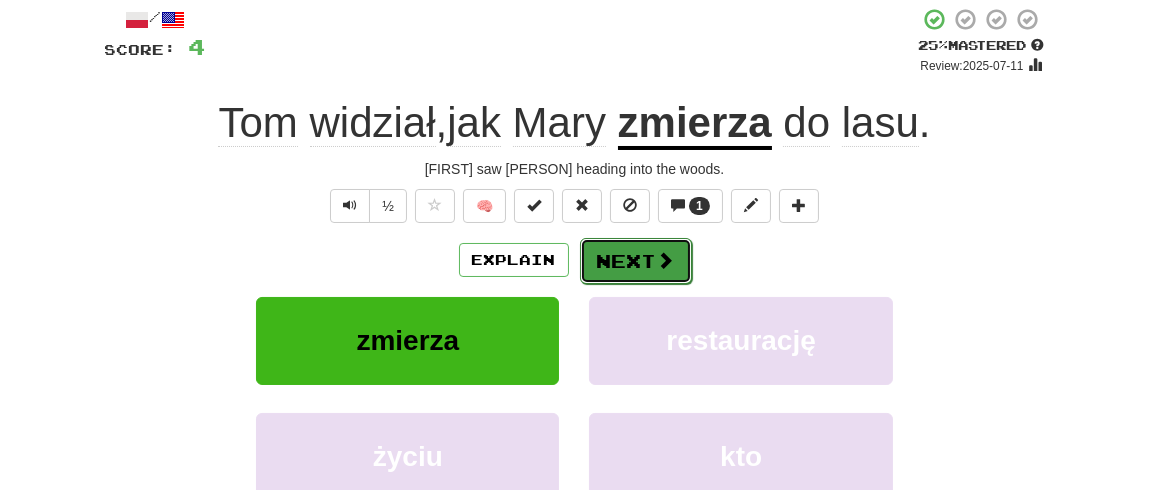 click on "Next" at bounding box center [636, 261] 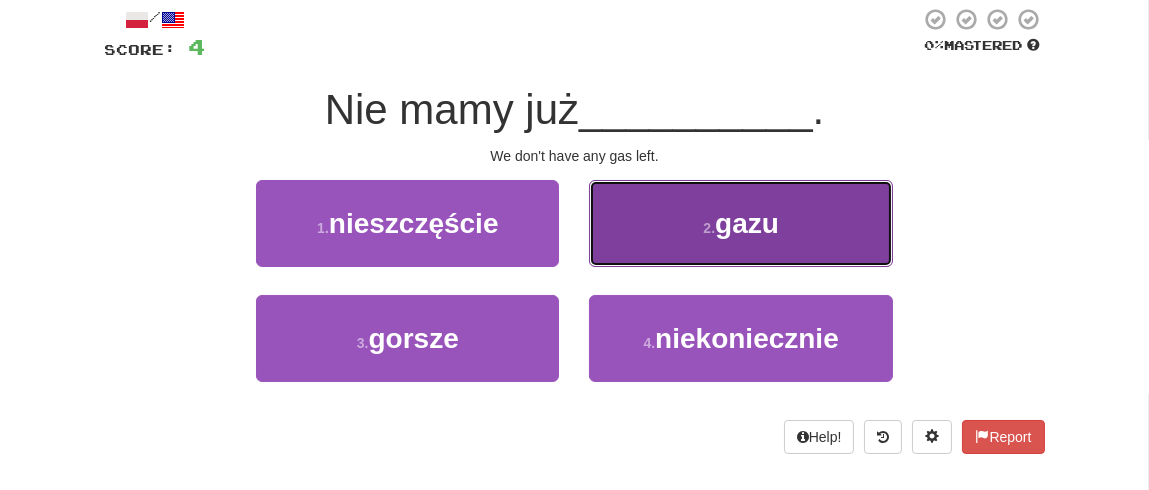 click on "2 .  gazu" at bounding box center (740, 223) 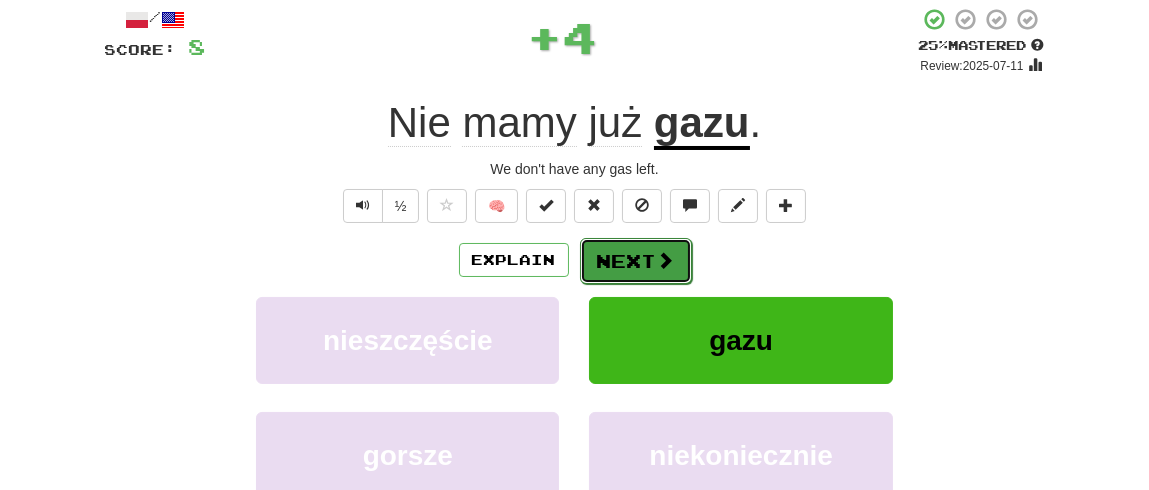 click on "Next" at bounding box center (636, 261) 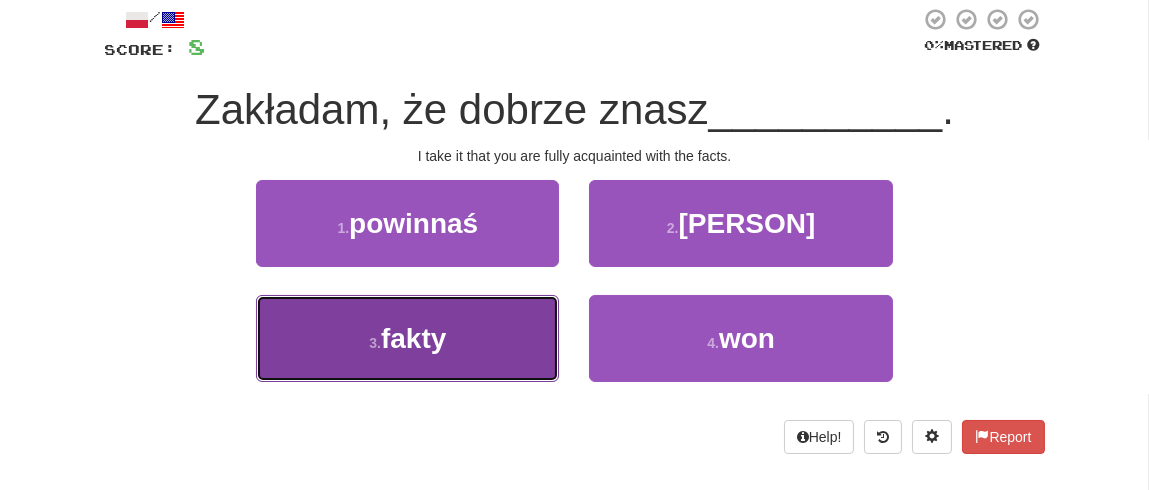 click on "3 .  fakty" at bounding box center [407, 338] 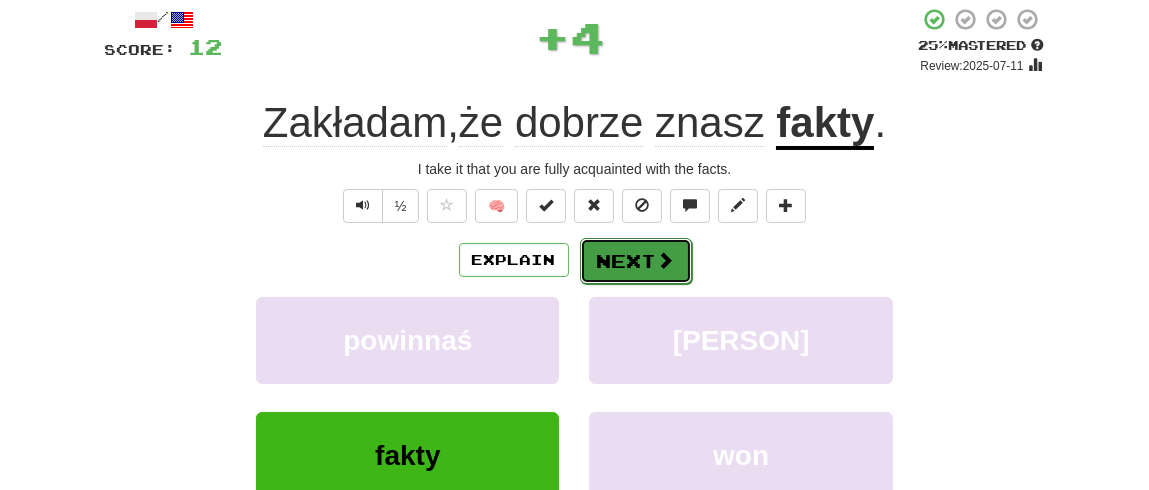 click on "Next" at bounding box center (636, 261) 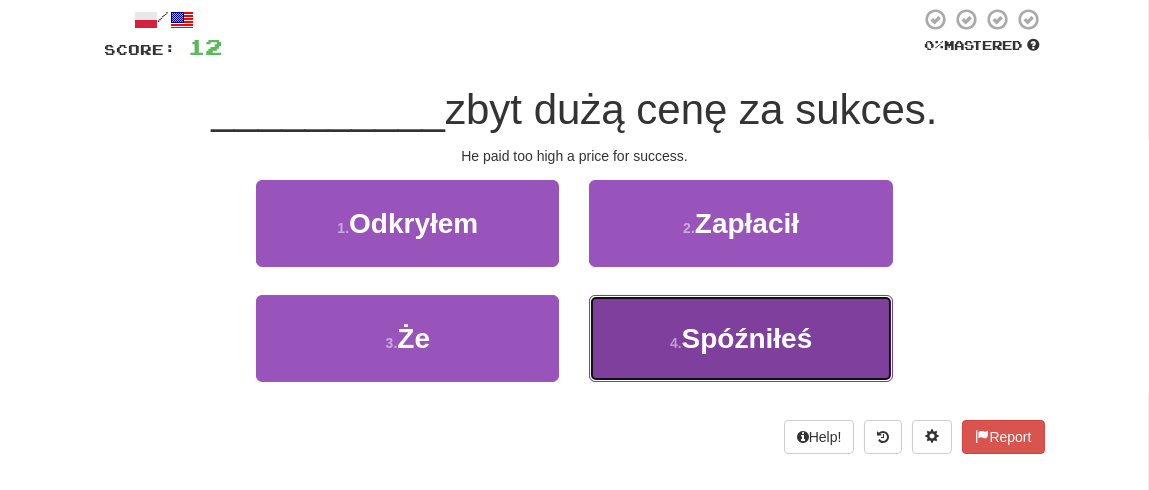 click on "4 .  Spóźniłeś" at bounding box center [740, 338] 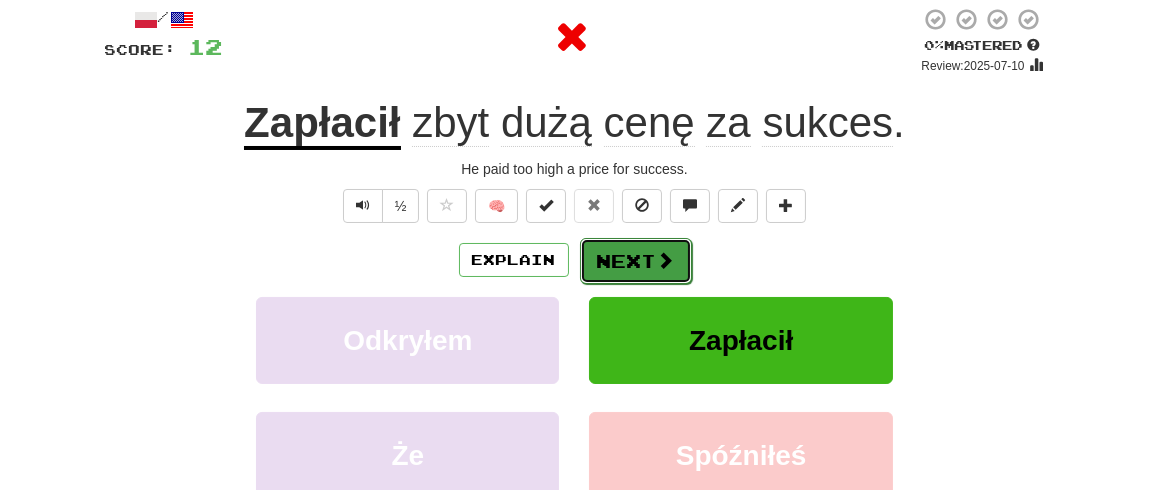 click on "Next" at bounding box center (636, 261) 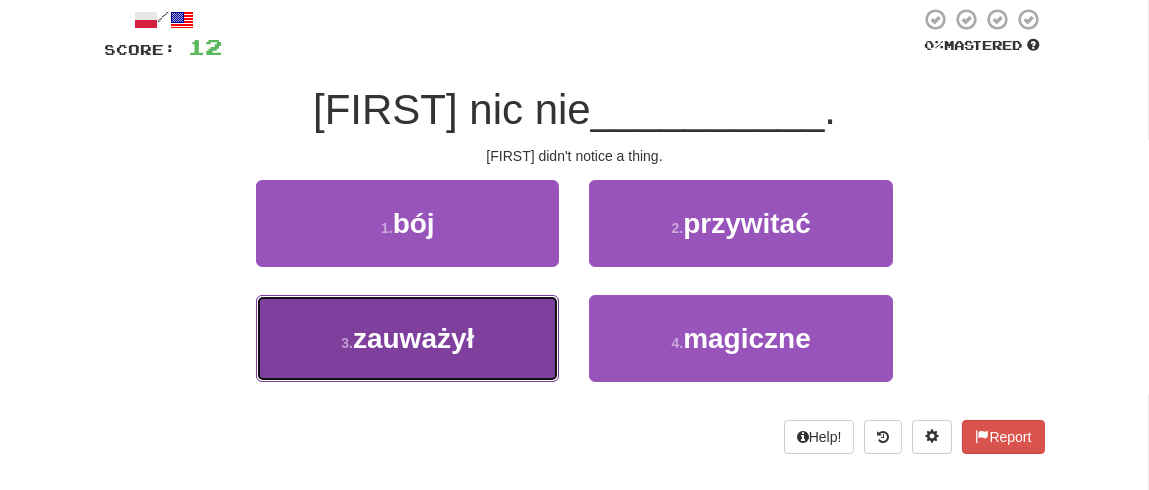click on "3 .  zauważył" at bounding box center [407, 338] 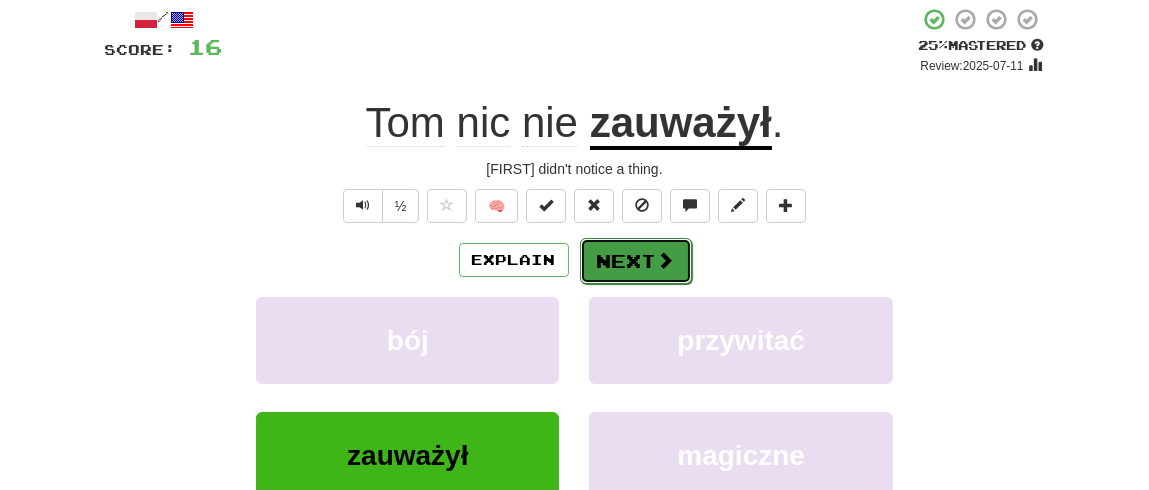click on "Next" at bounding box center [636, 261] 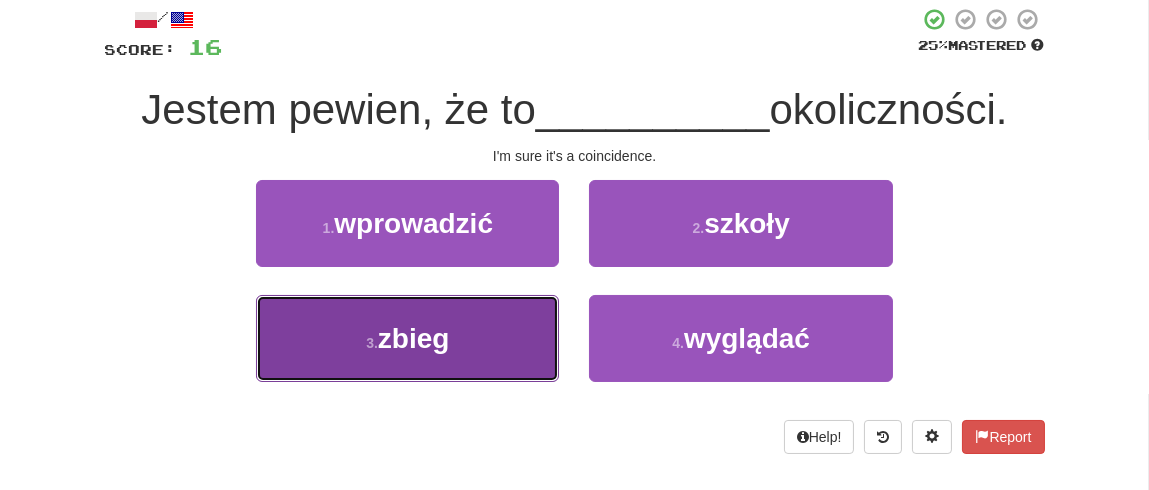 click on "zbieg" at bounding box center (414, 338) 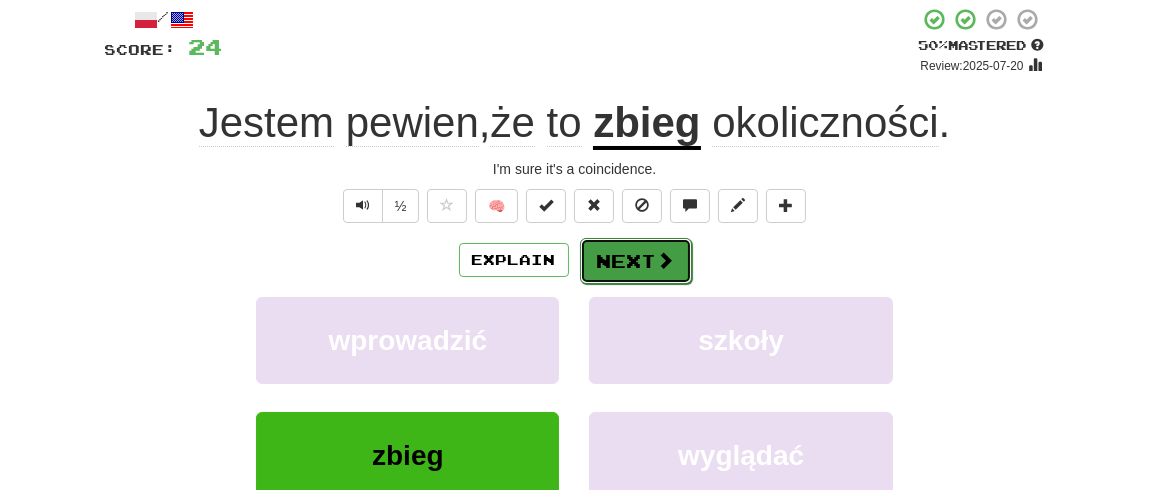 click on "Next" at bounding box center (636, 261) 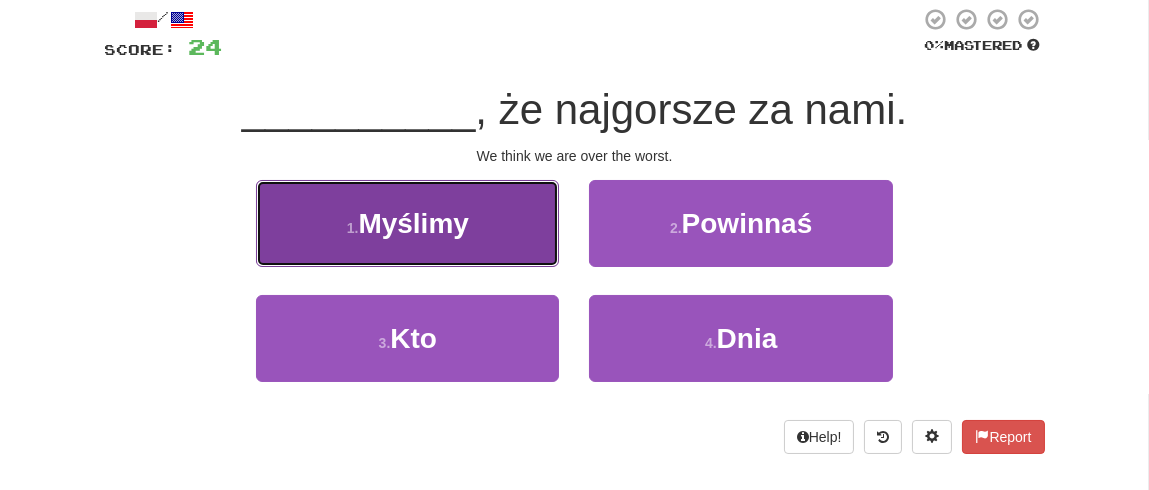 click on "1 .  Myślimy" at bounding box center [407, 223] 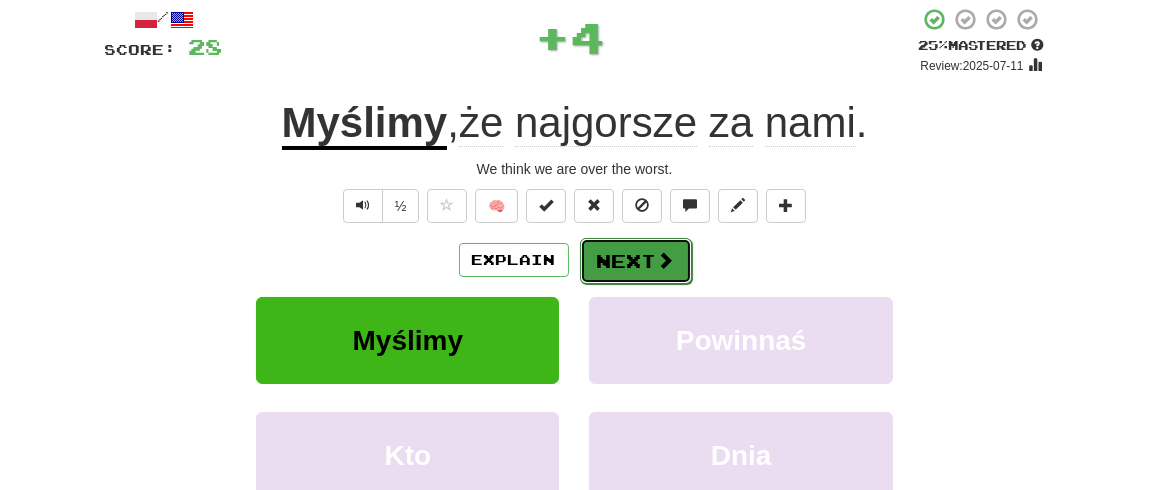 click on "Next" at bounding box center [636, 261] 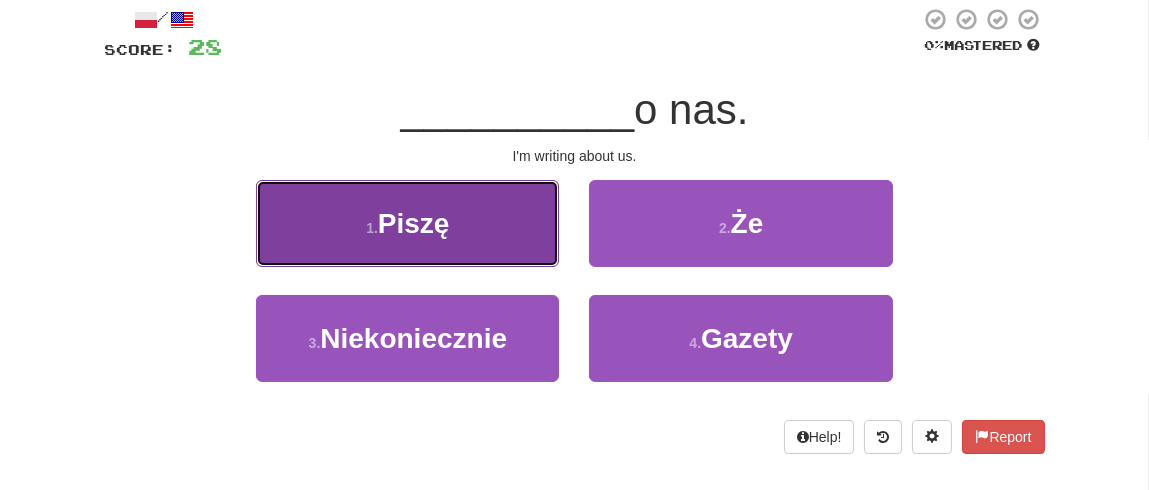 click on "1 .  Piszę" at bounding box center (407, 223) 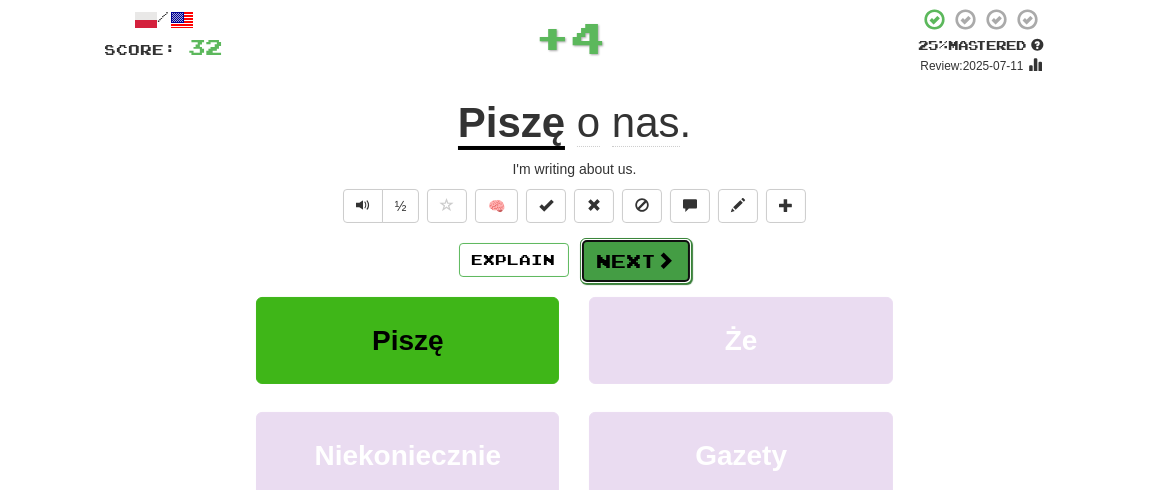 click on "Next" at bounding box center [636, 261] 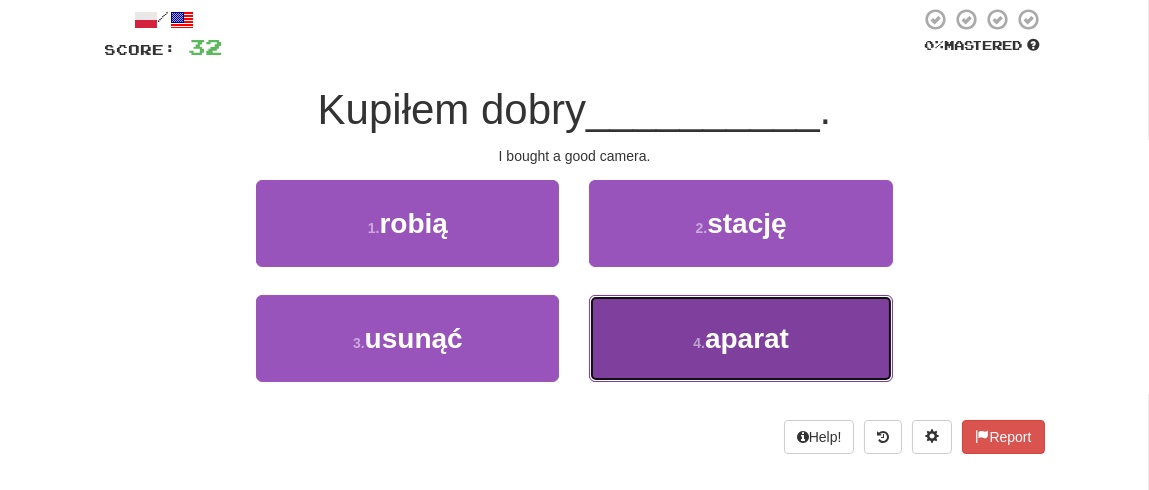 click on "4 .  aparat" at bounding box center (740, 338) 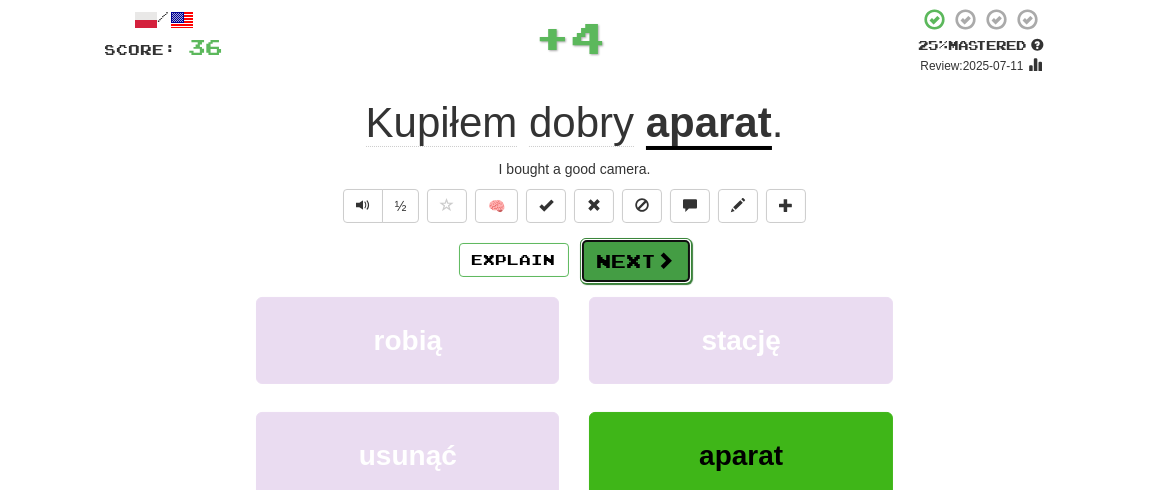 click on "Next" at bounding box center [636, 261] 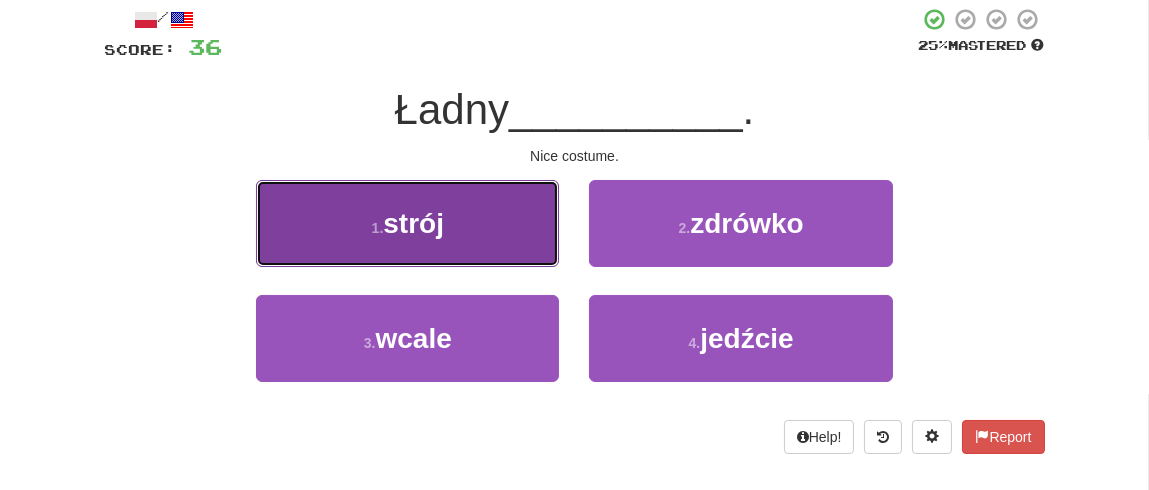 click on "1 .  strój" at bounding box center [407, 223] 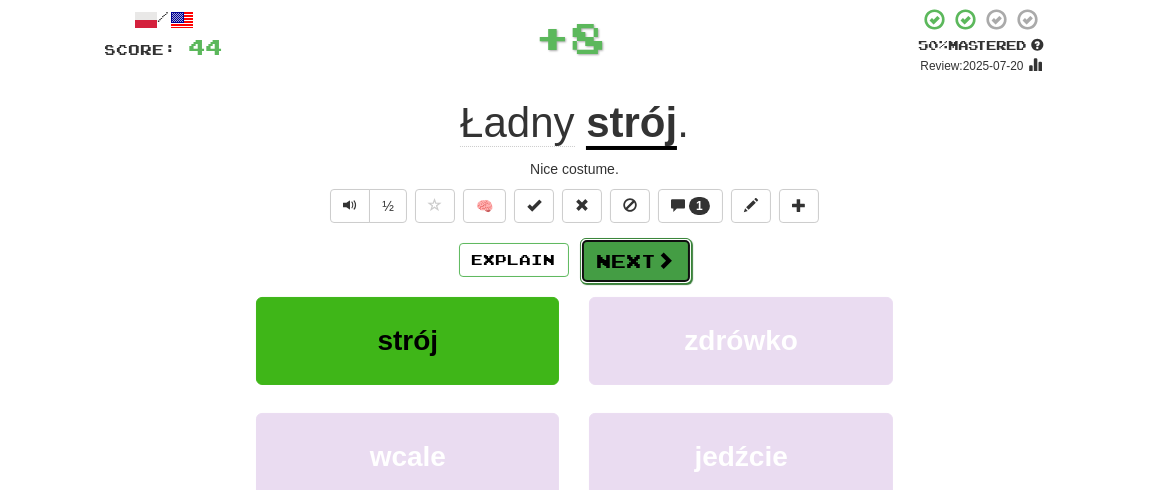 click on "Next" at bounding box center (636, 261) 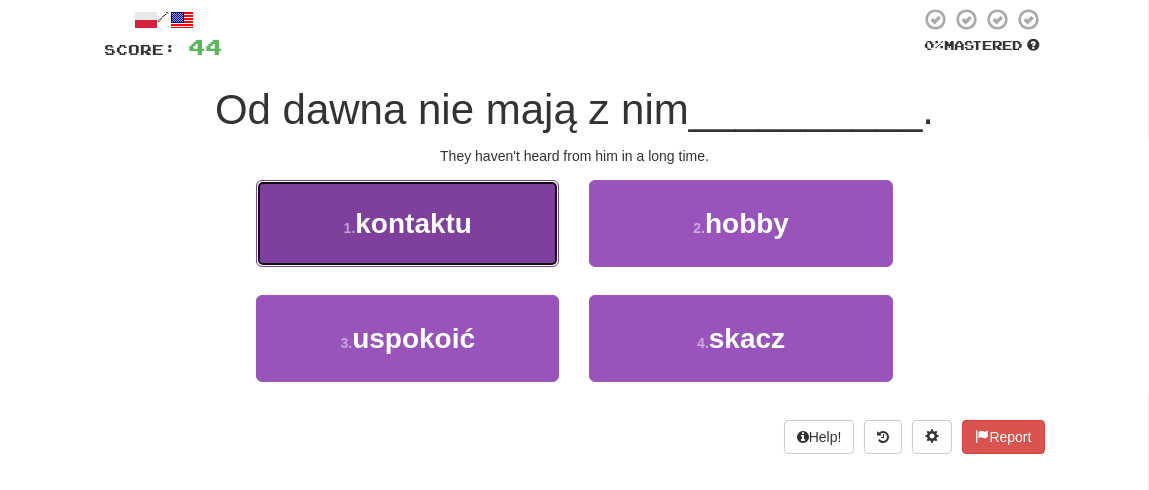 click on "1 .  kontaktu" at bounding box center (407, 223) 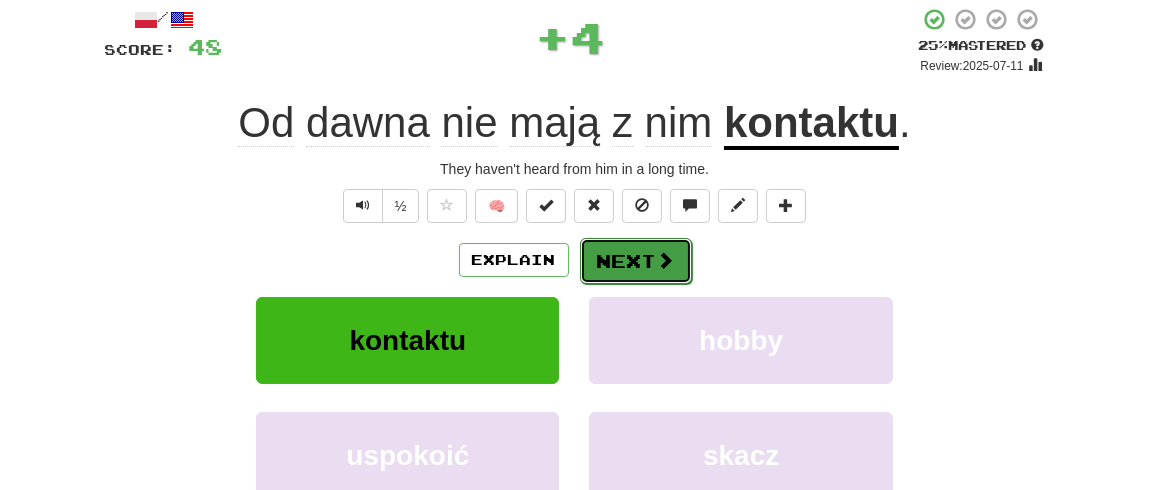 click at bounding box center (666, 260) 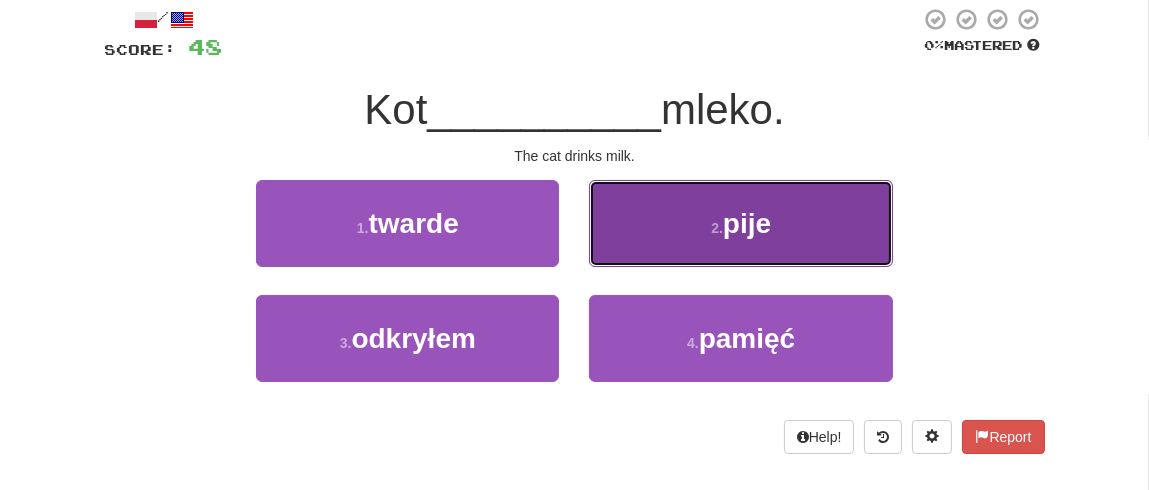 click on "2 .  pije" at bounding box center (740, 223) 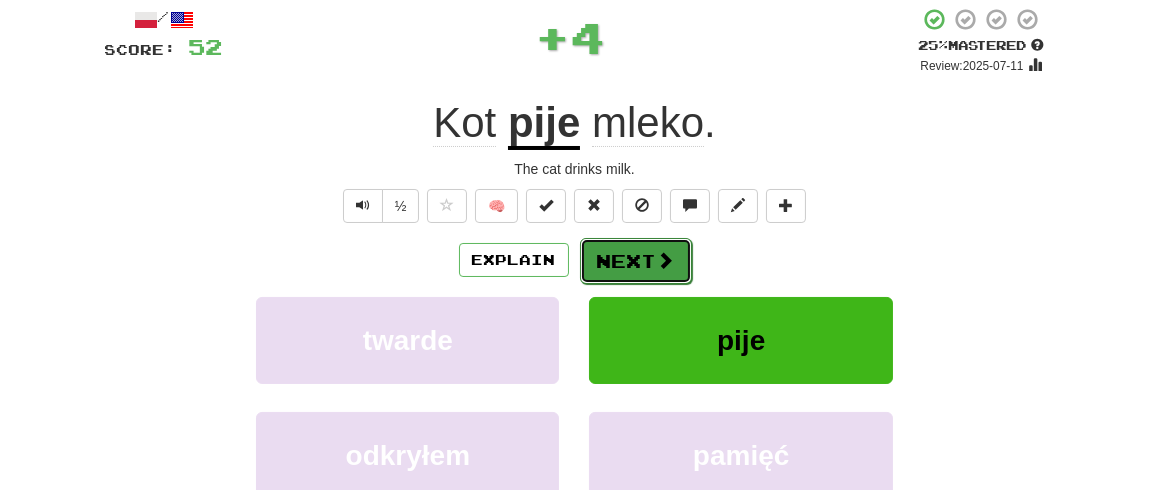 click on "Next" at bounding box center [636, 261] 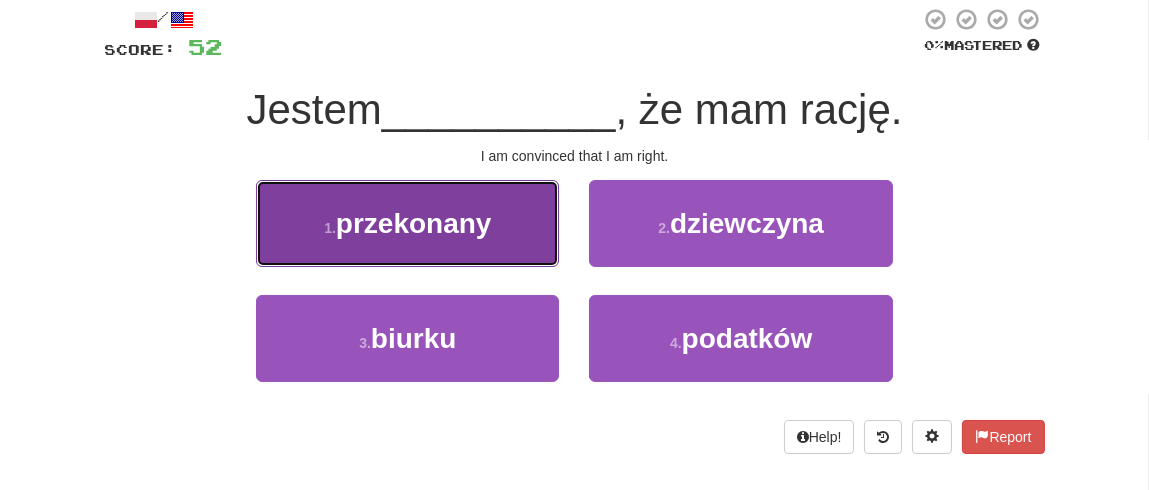 click on "1 .  przekonany" at bounding box center (407, 223) 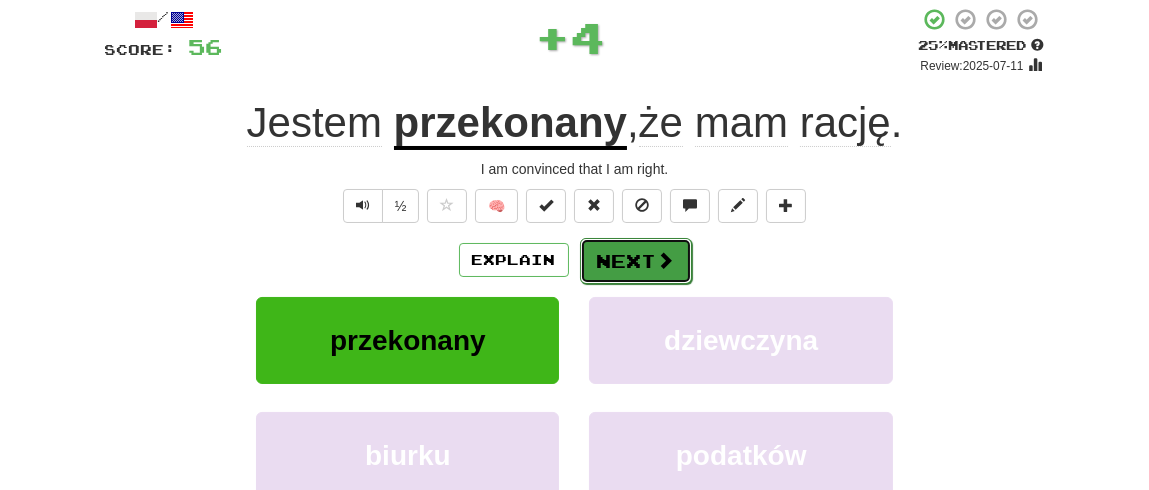 click on "Next" at bounding box center [636, 261] 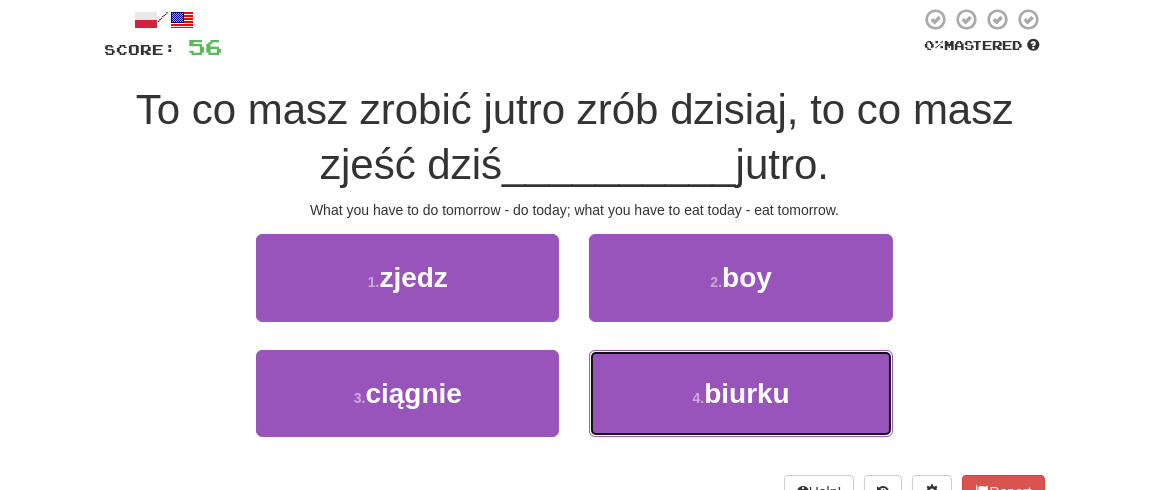 drag, startPoint x: 657, startPoint y: 395, endPoint x: 443, endPoint y: 194, distance: 293.59326 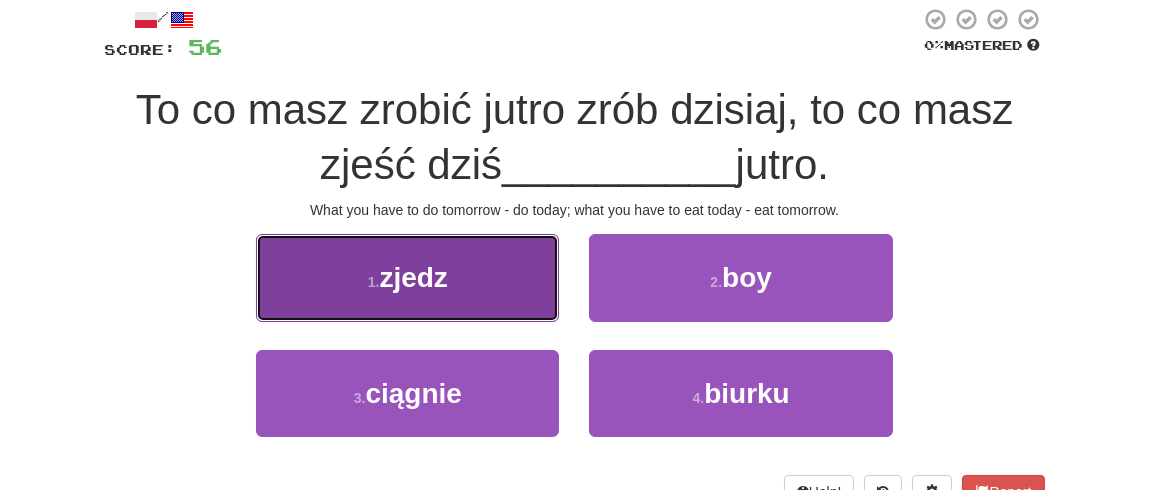 click on "1 .  zjedz" at bounding box center (407, 277) 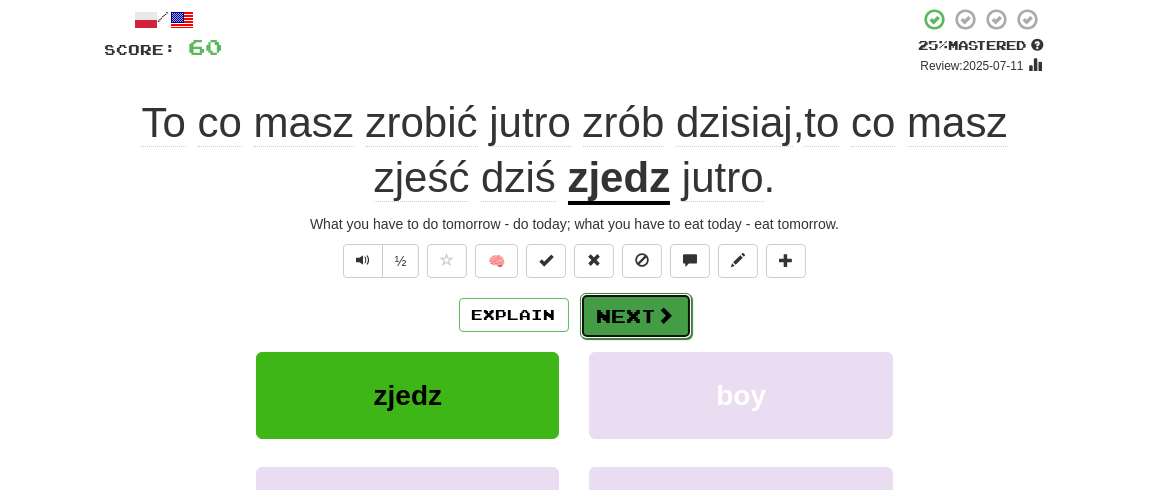click on "Next" at bounding box center [636, 316] 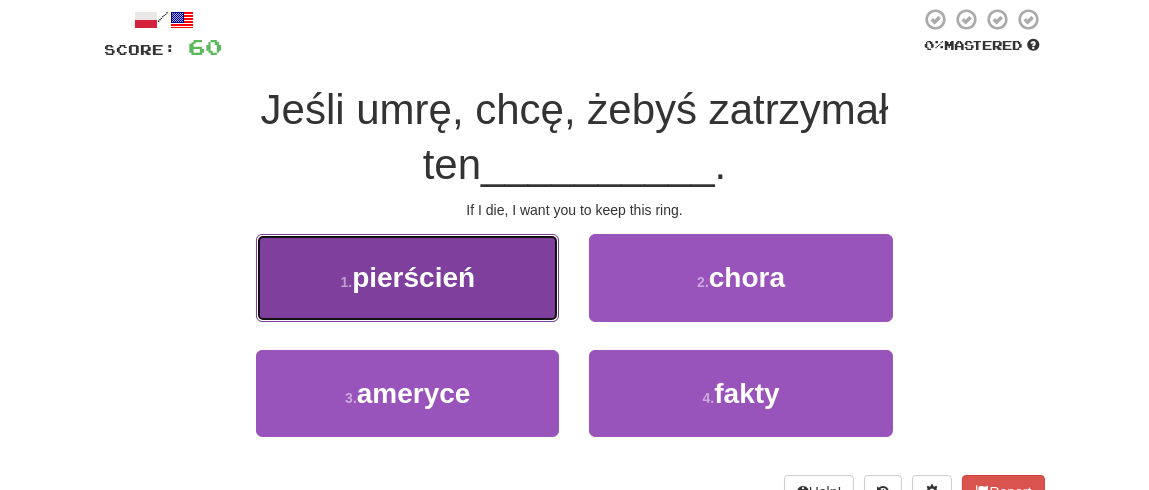 click on "1 .  pierścień" at bounding box center [407, 277] 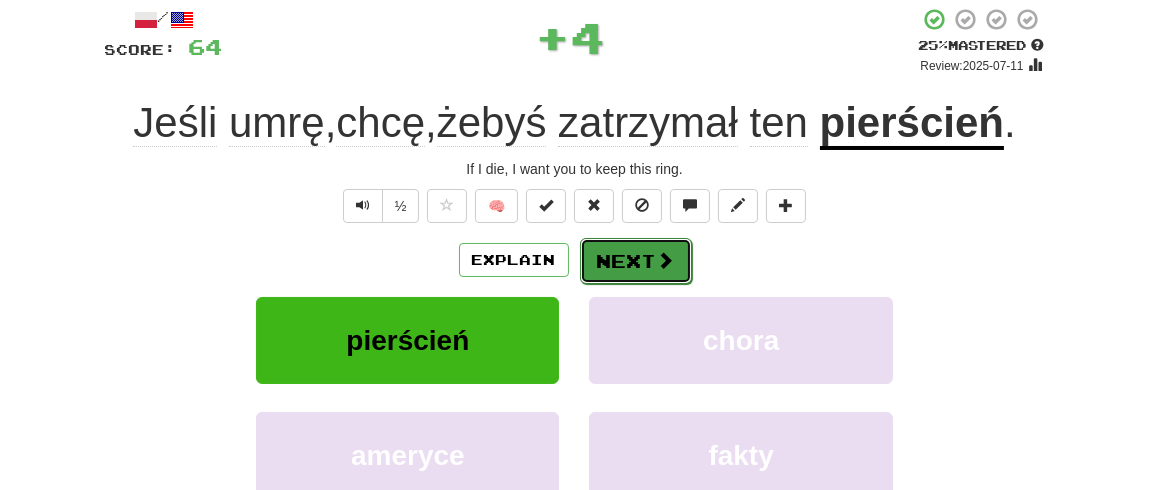 click on "Next" at bounding box center [636, 261] 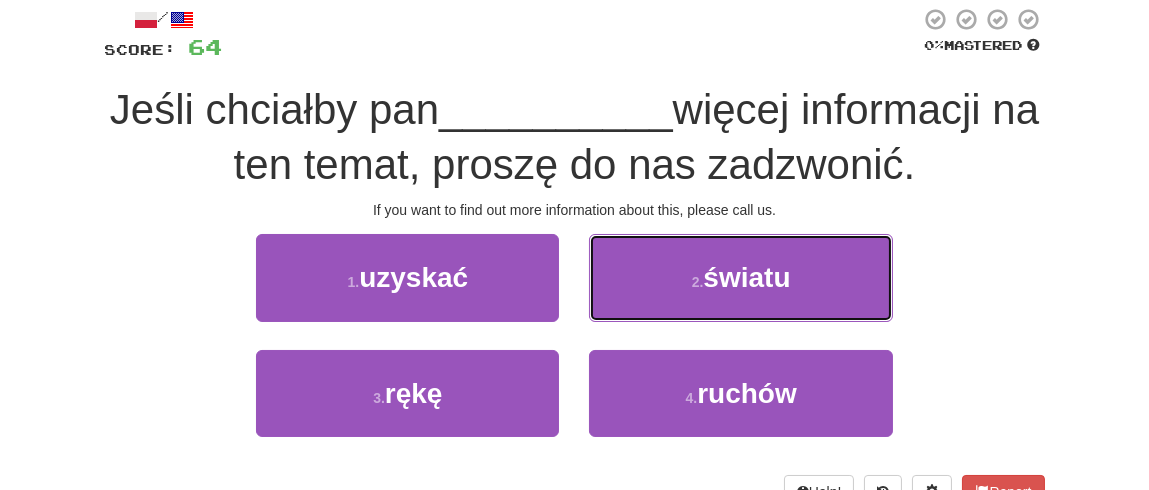 click on "2 .  światu" at bounding box center [740, 277] 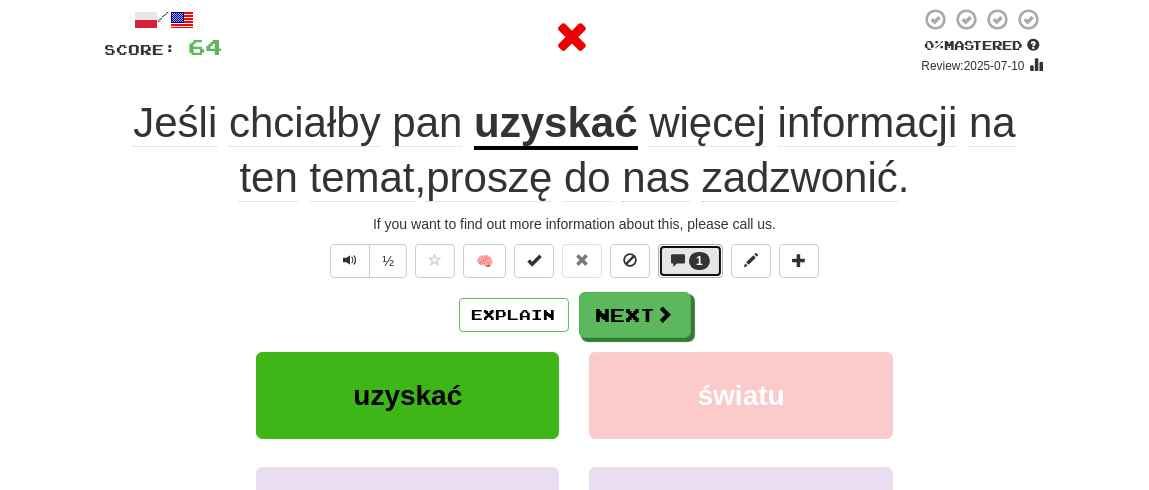 click at bounding box center [678, 260] 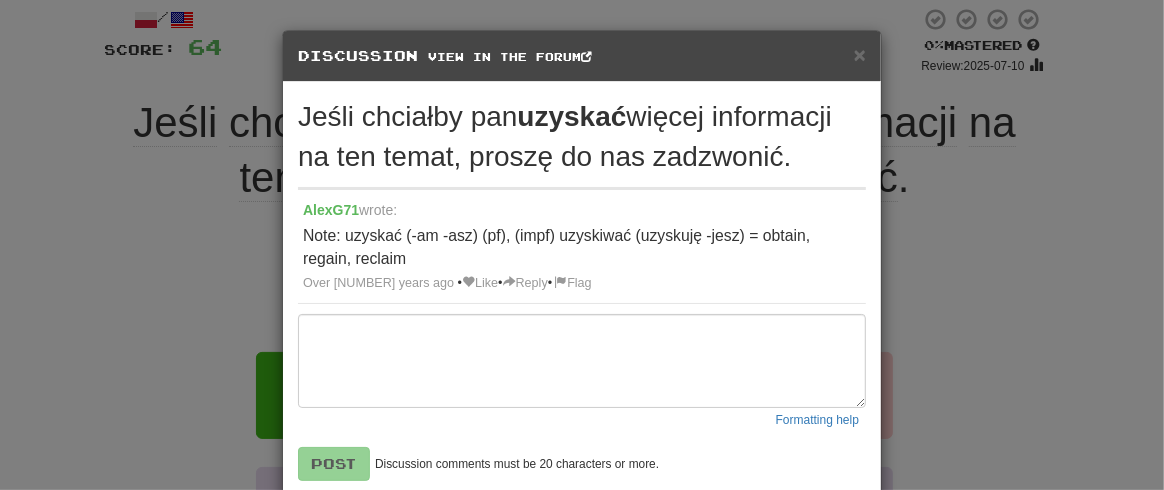 click on "× Discussion View in the forum" at bounding box center (582, 56) 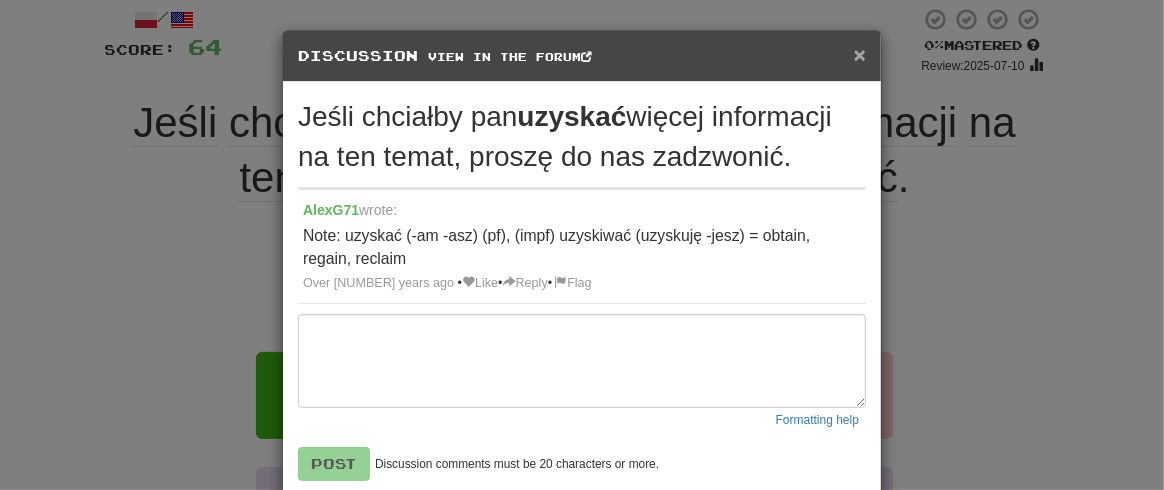 click on "×" at bounding box center [860, 54] 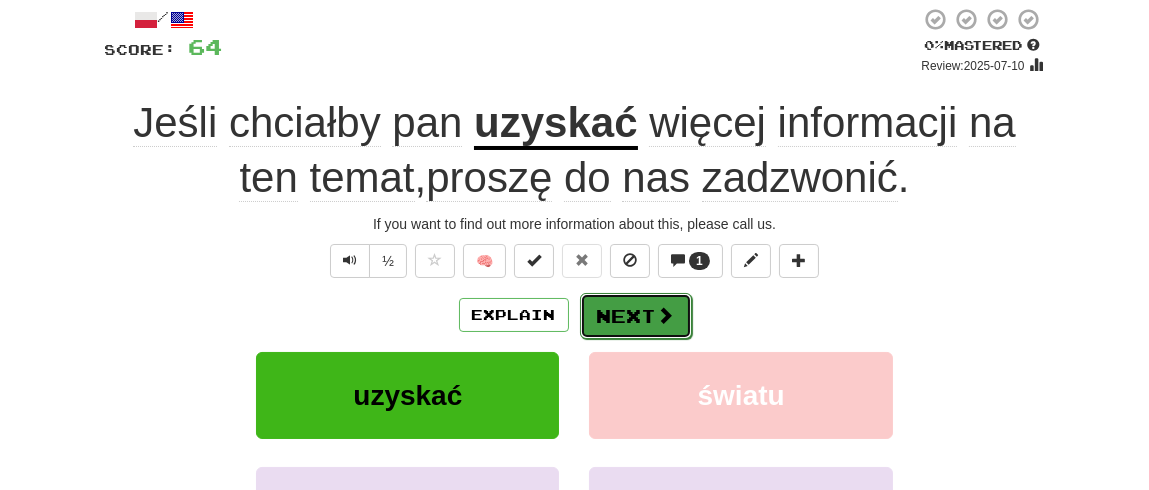 click on "Next" at bounding box center (636, 316) 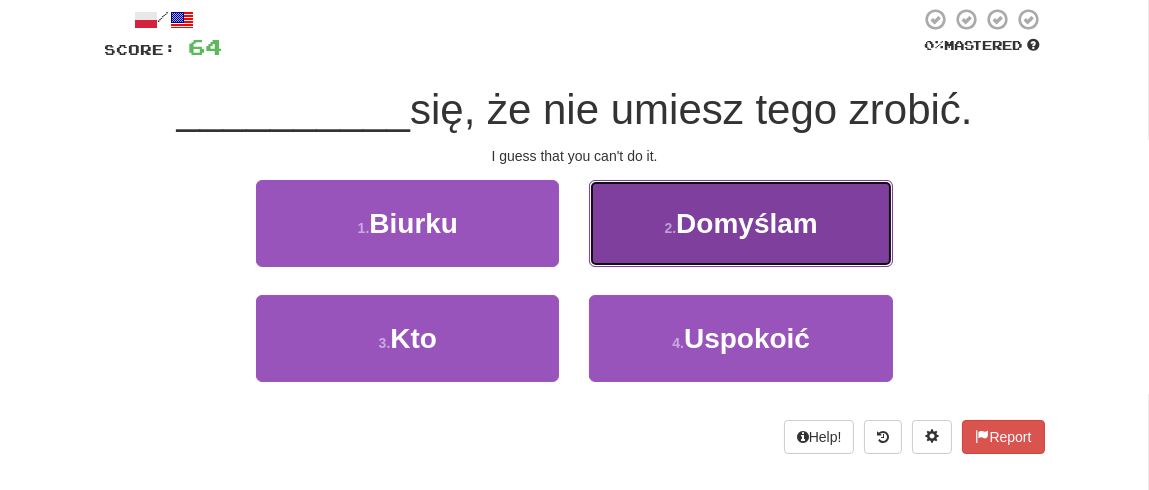 click on "Domyślam" at bounding box center (747, 223) 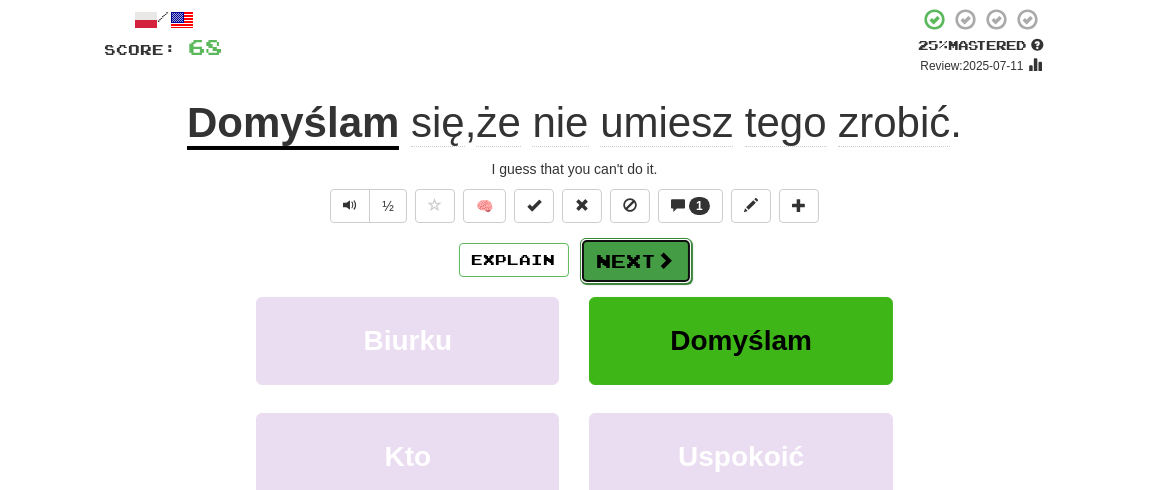 click on "Next" at bounding box center (636, 261) 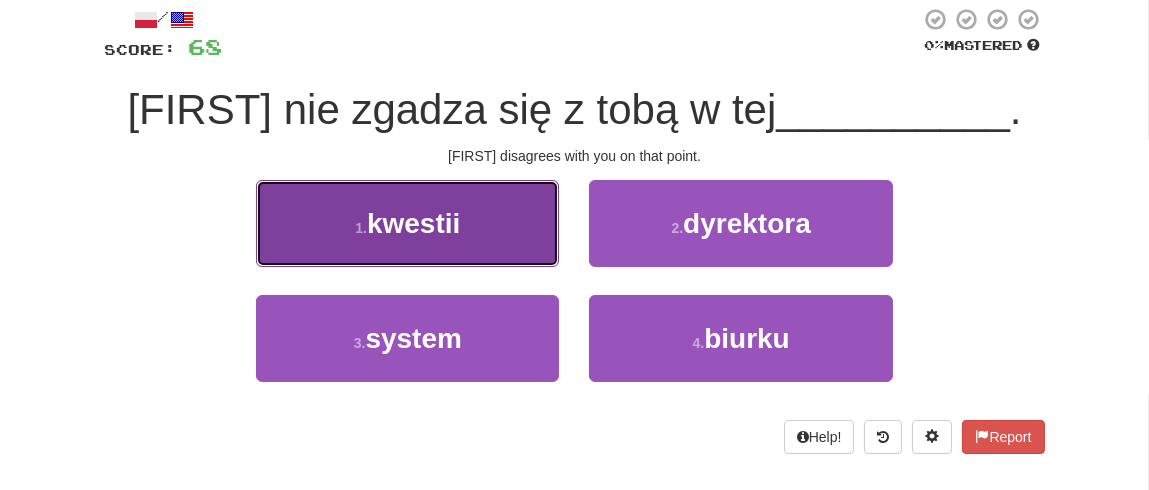 click on "1 .  kwestii" at bounding box center (407, 223) 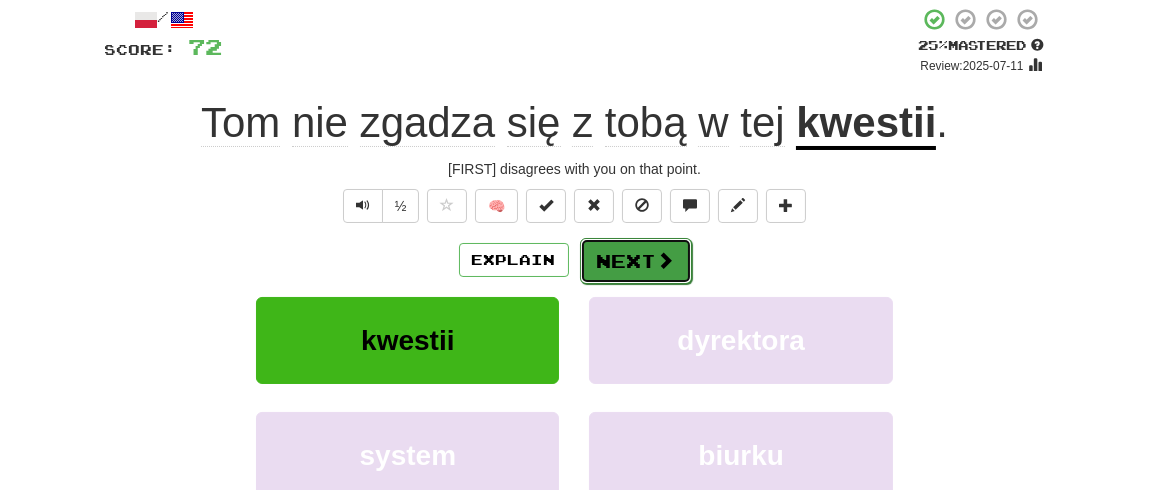click on "Next" at bounding box center (636, 261) 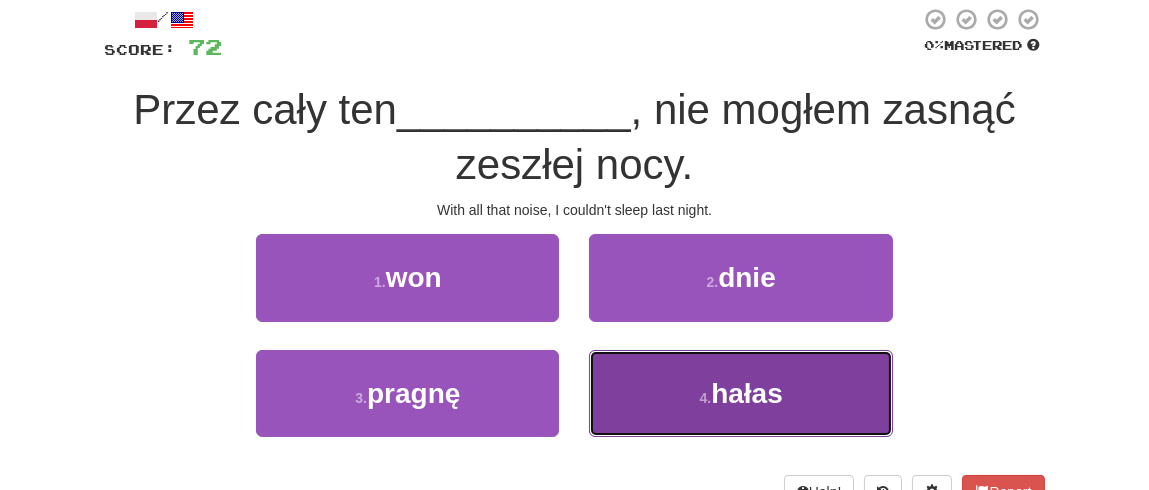 click on "4 .  hałas" at bounding box center [740, 393] 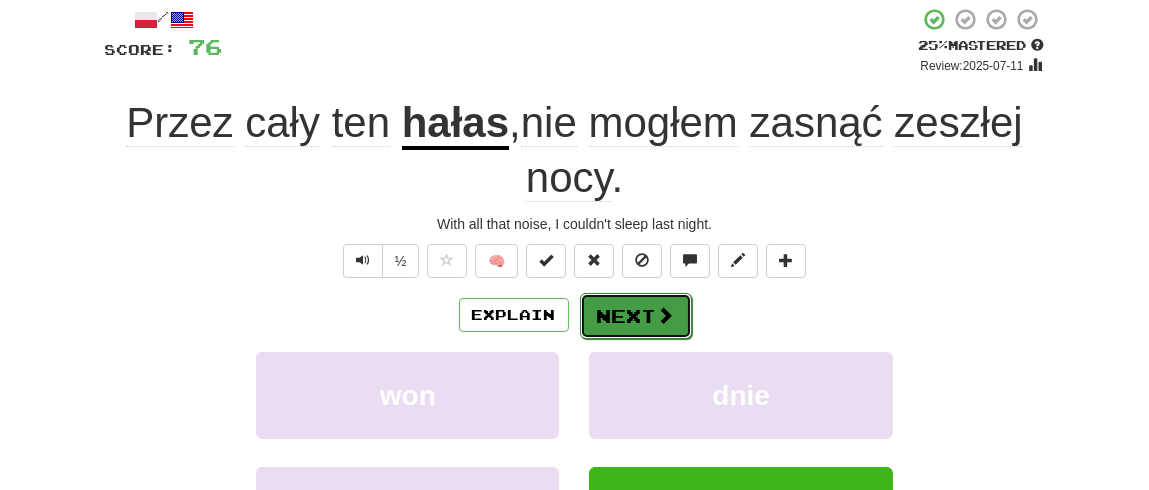 click on "Next" at bounding box center [636, 316] 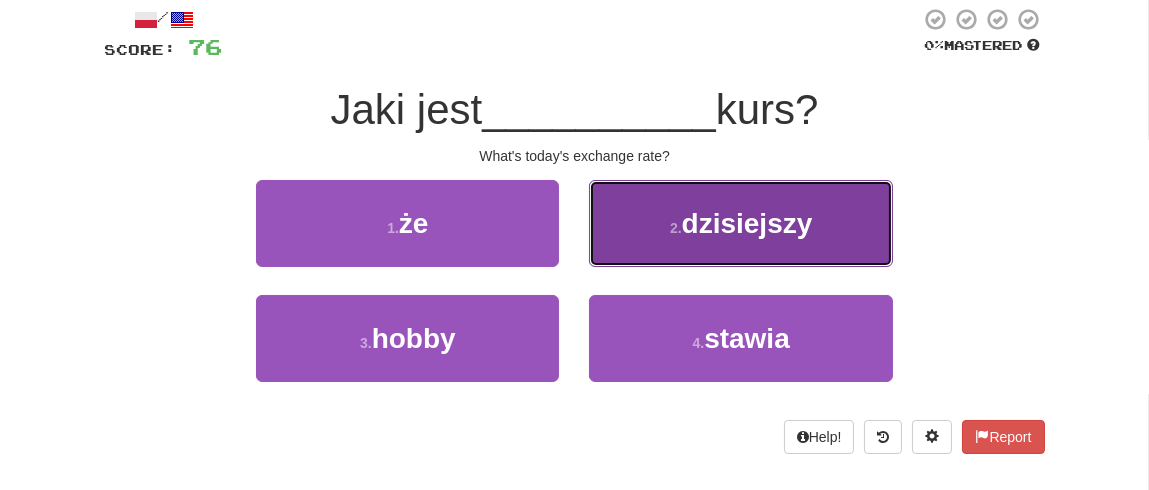 click on "2 .  dzisiejszy" at bounding box center [740, 223] 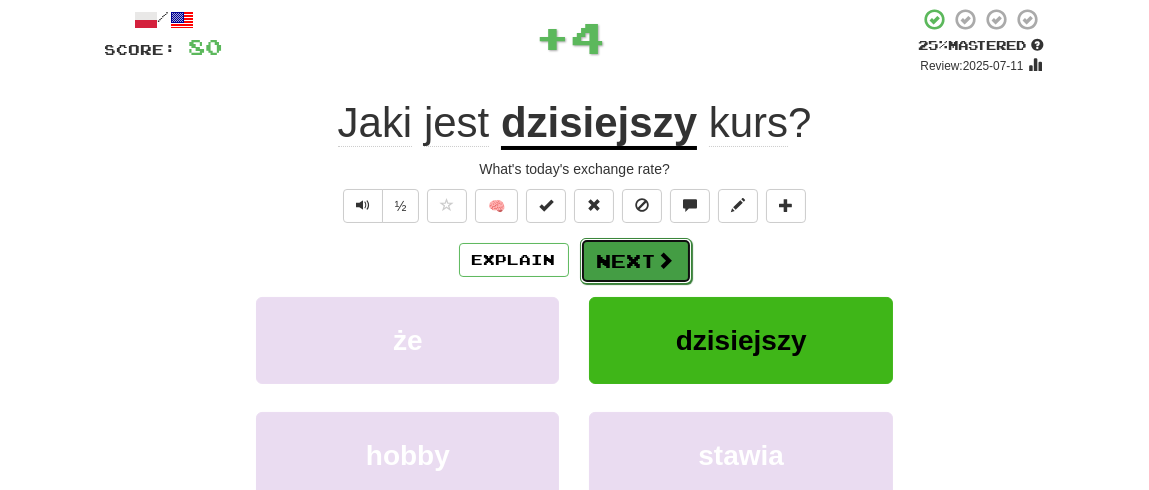 click on "Next" at bounding box center [636, 261] 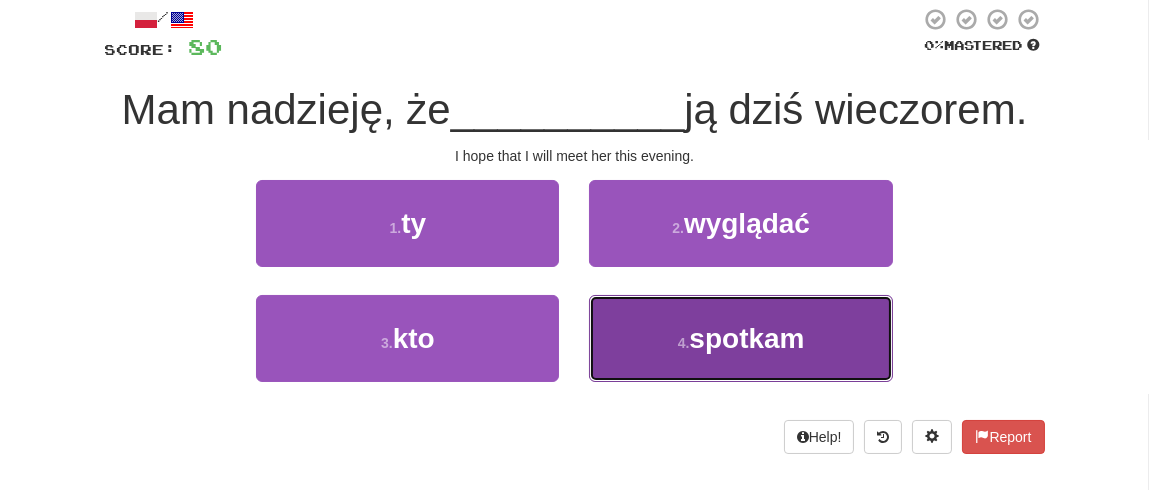 click on "4 .  spotkam" at bounding box center [740, 338] 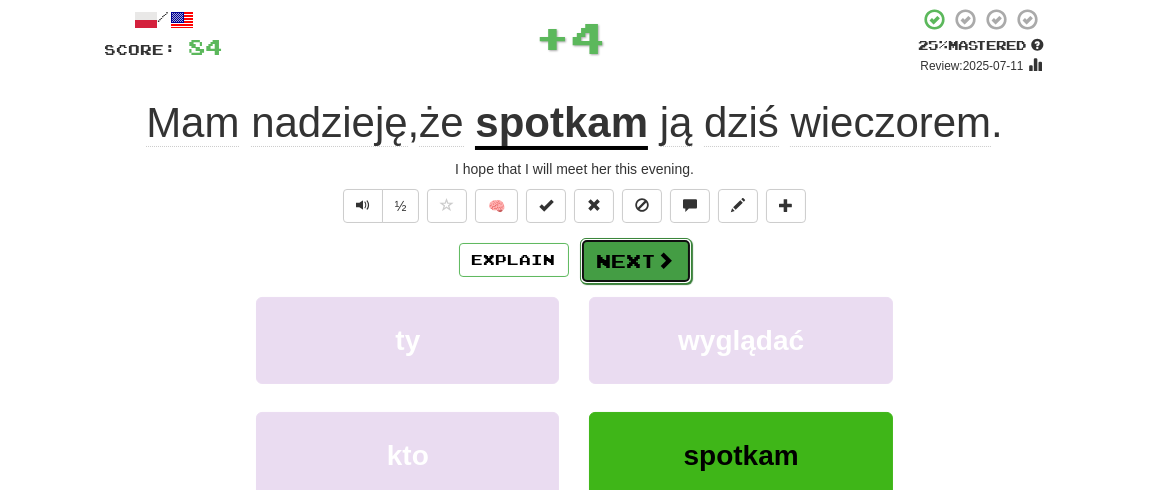click on "Next" at bounding box center (636, 261) 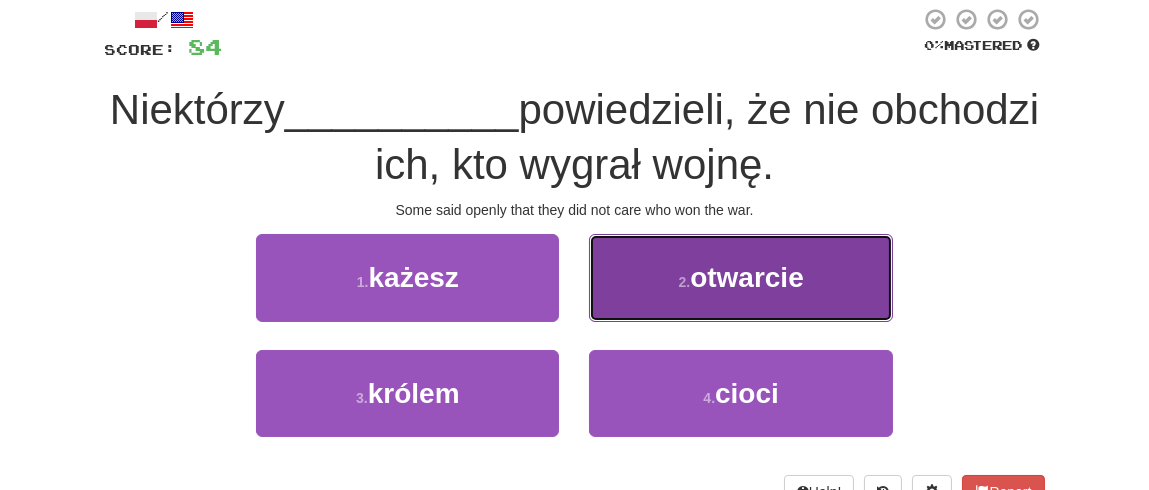 click on "2 .  otwarcie" at bounding box center (740, 277) 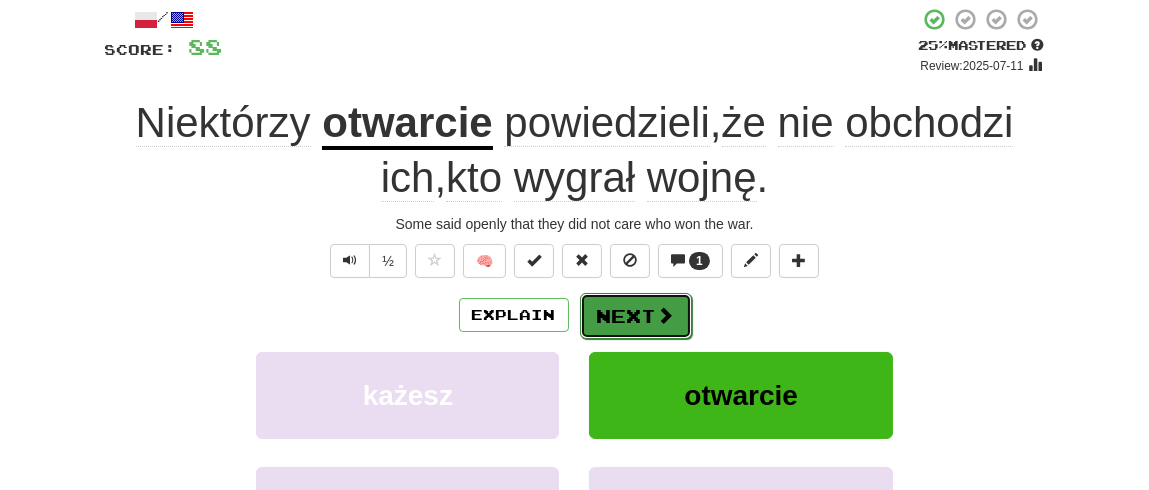 click on "Next" at bounding box center (636, 316) 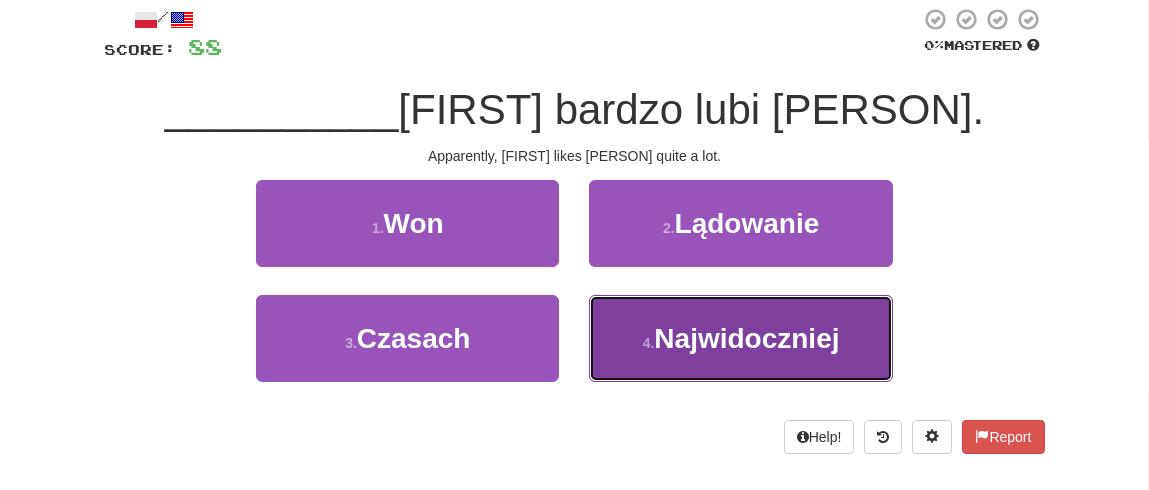 click on "Najwidoczniej" at bounding box center [746, 338] 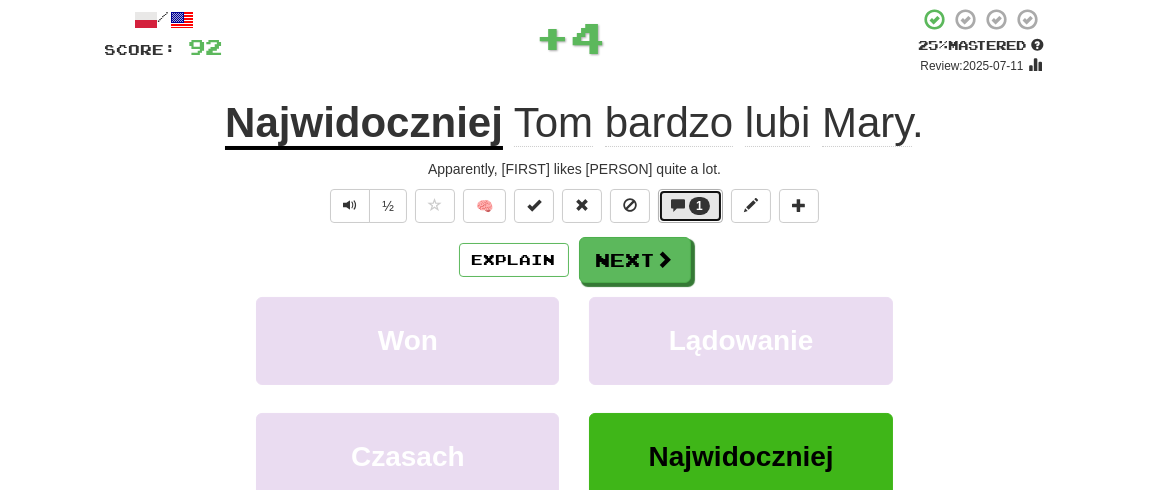 click on "1" at bounding box center [690, 206] 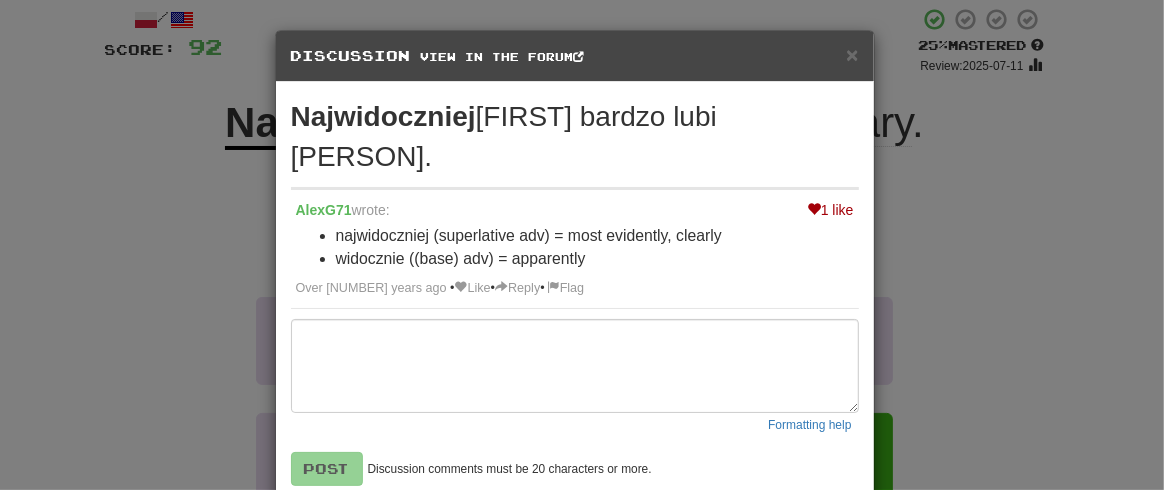 click on "× Discussion View in the forum  Najwidoczniej  [FIRST] bardzo lubi [PERSON].
1
like
[PERSON]
wrote:
najwidoczniej (superlative adv) = most evidently, clearly
widocznie ((base) adv) = apparently
Over [NUMBER] years ago
•
Like
•
Reply
•
Flag
Formatting help Post Discussion comments must be 20 characters or more. All sentence comments also appear in the forum -  check it out ! Close Loading" at bounding box center [582, 245] 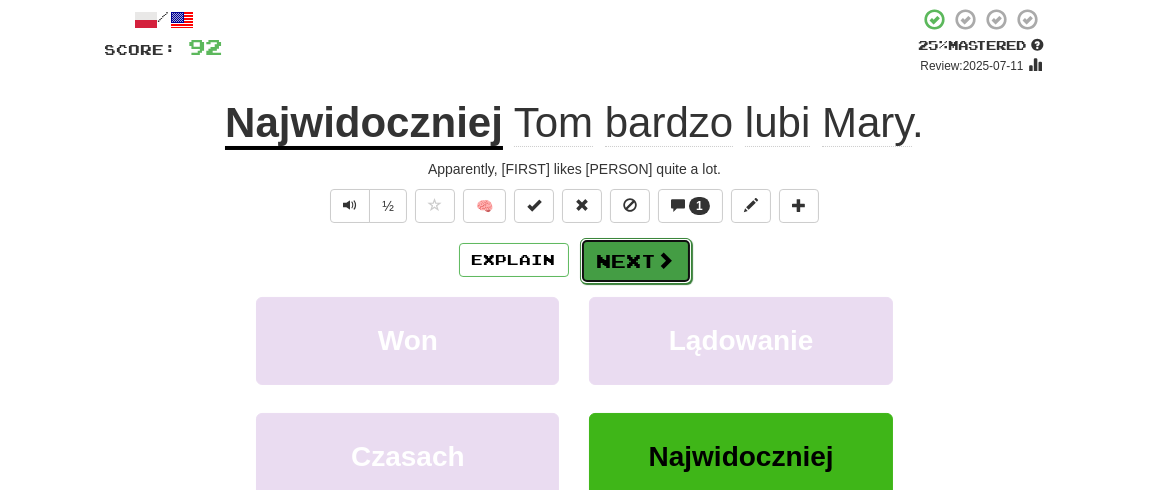 click on "Next" at bounding box center (636, 261) 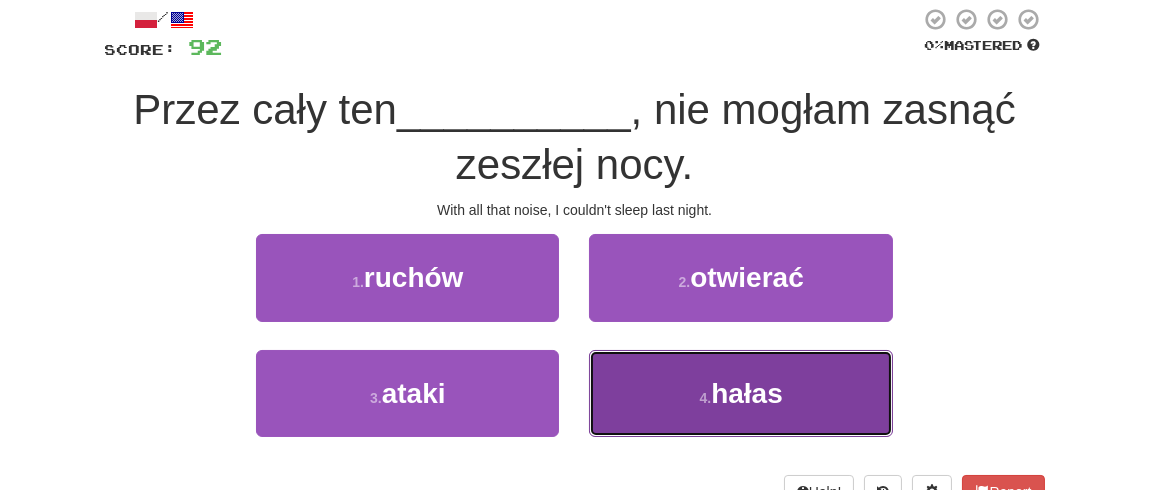 click on "4 .  hałas" at bounding box center [740, 393] 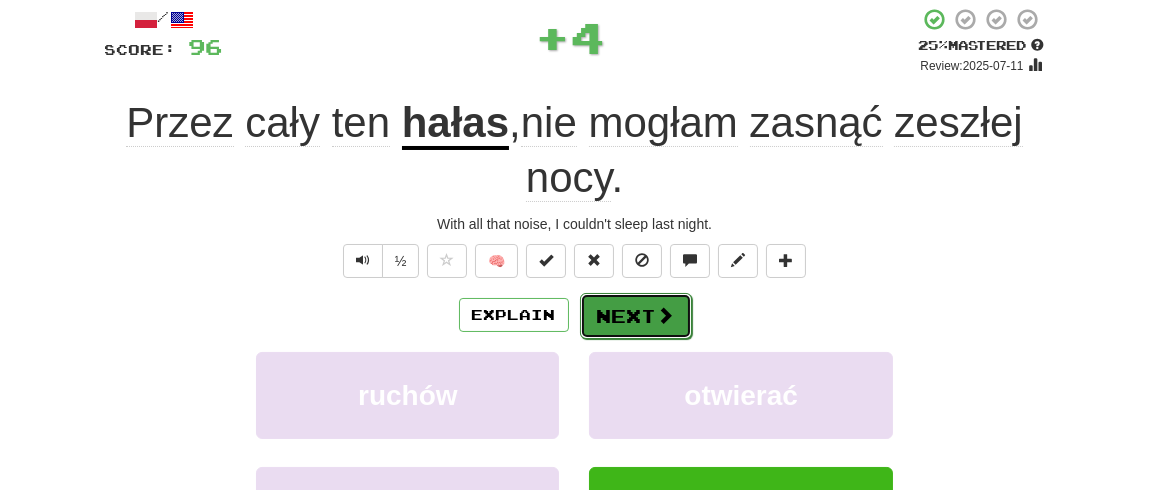 click on "Next" at bounding box center [636, 316] 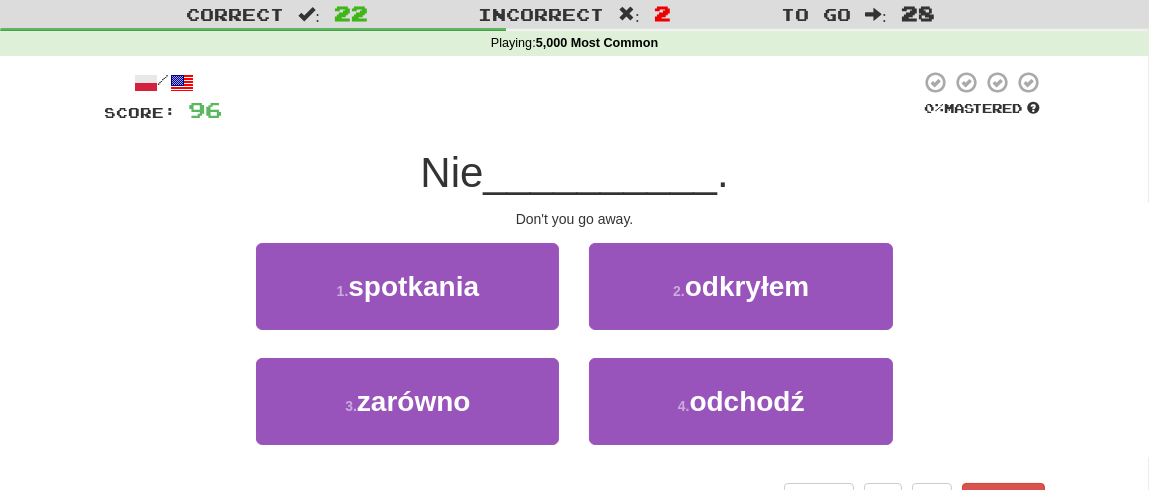 scroll, scrollTop: 63, scrollLeft: 0, axis: vertical 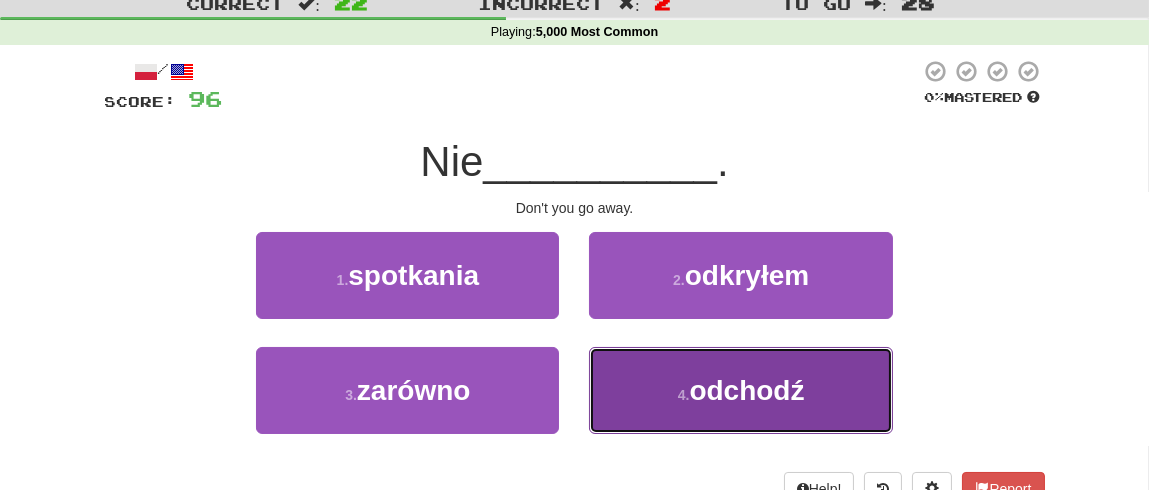 click on "4 .  odchodź" at bounding box center (740, 390) 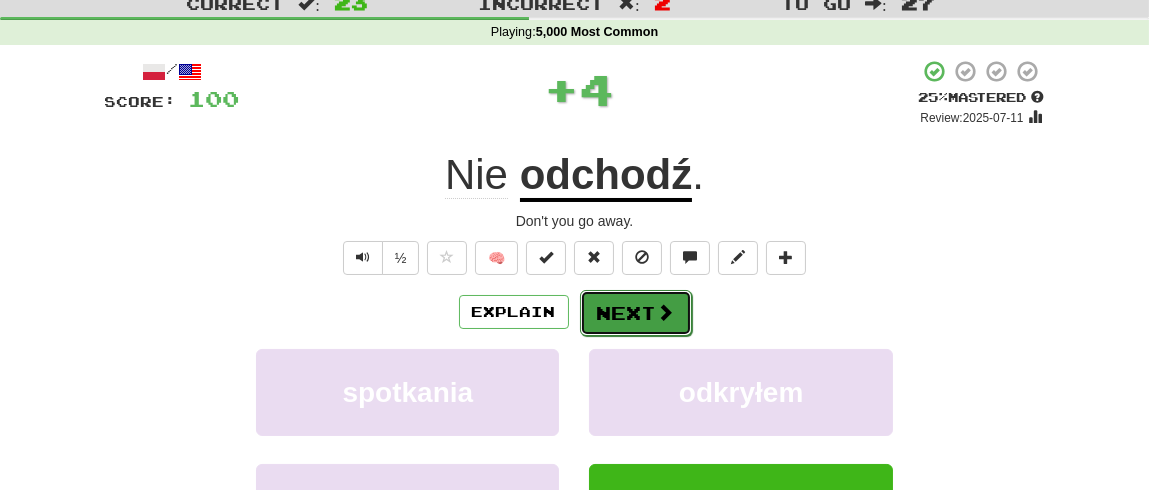 click on "Next" at bounding box center [636, 313] 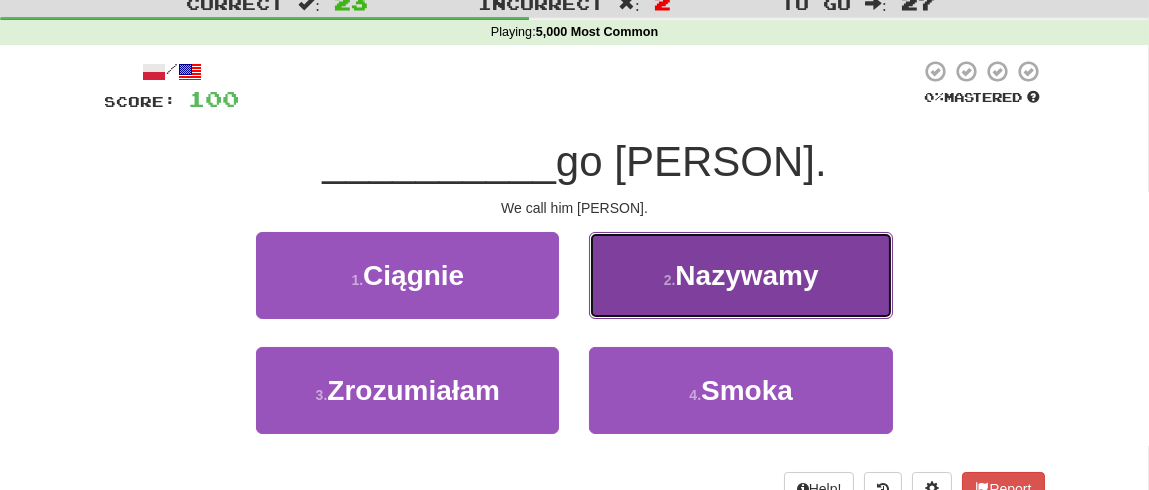 click on "2 .  Nazywamy" at bounding box center (740, 275) 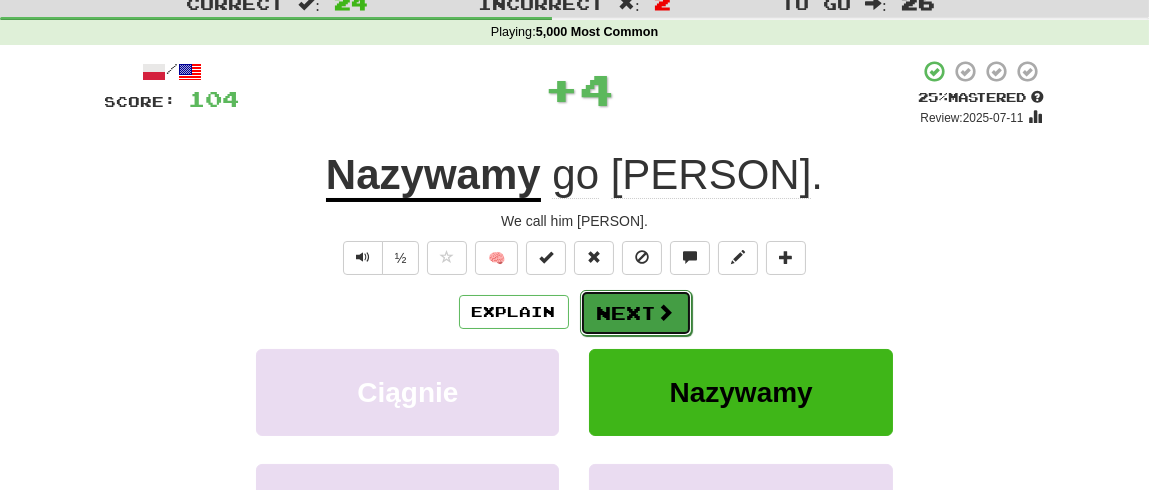 click on "Next" at bounding box center [636, 313] 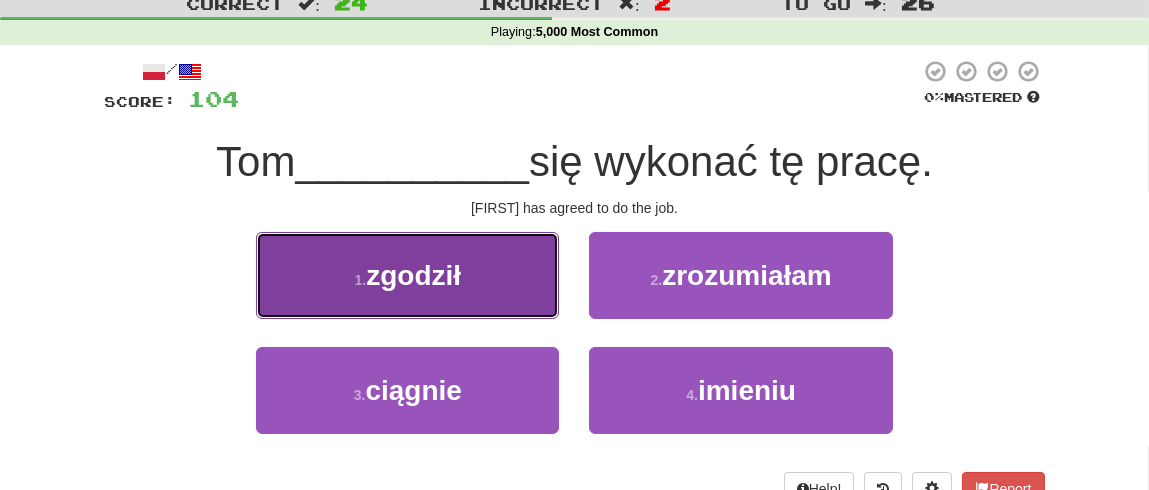 click on "zgodził" at bounding box center (413, 275) 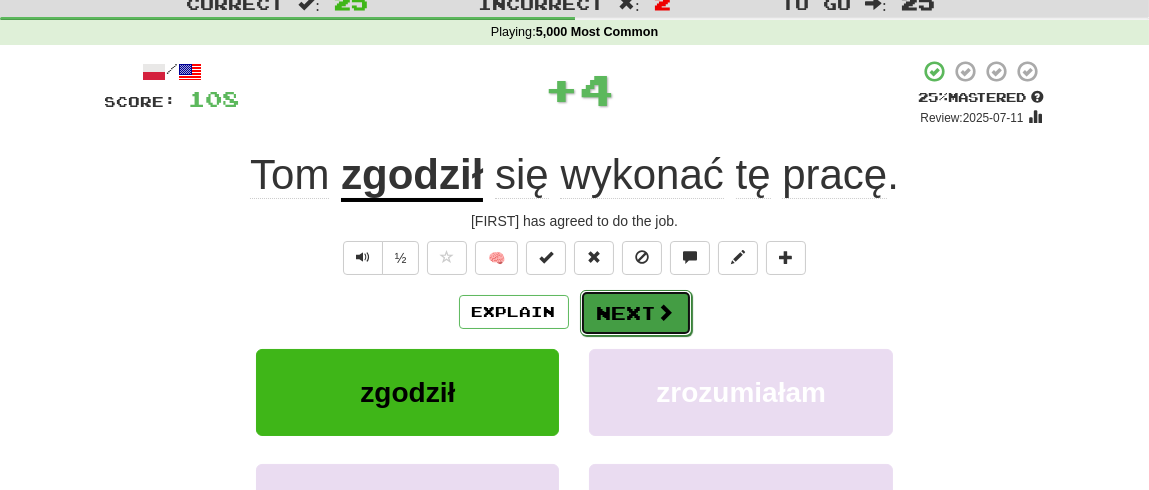 click on "Next" at bounding box center [636, 313] 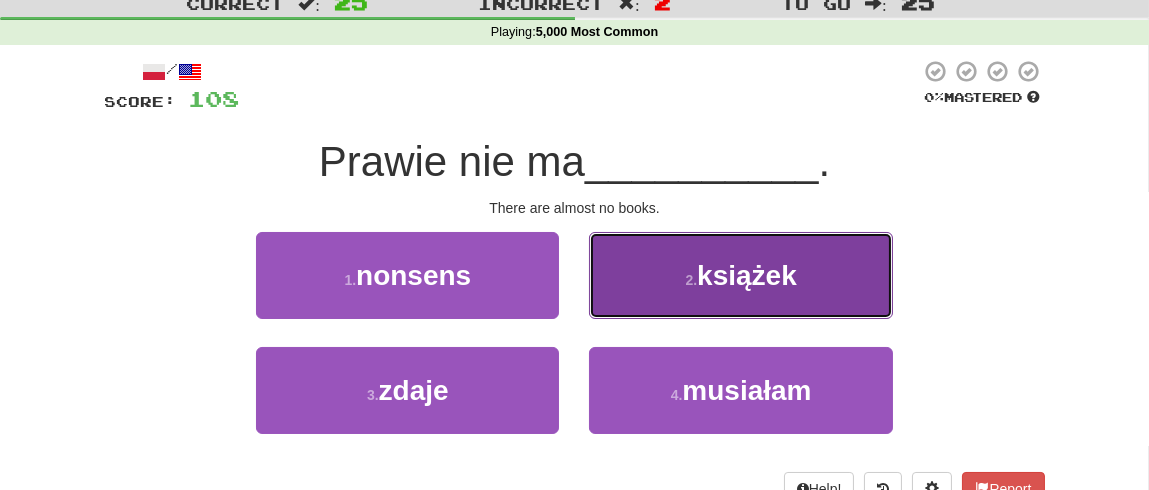 click on "2 .  książek" at bounding box center [740, 275] 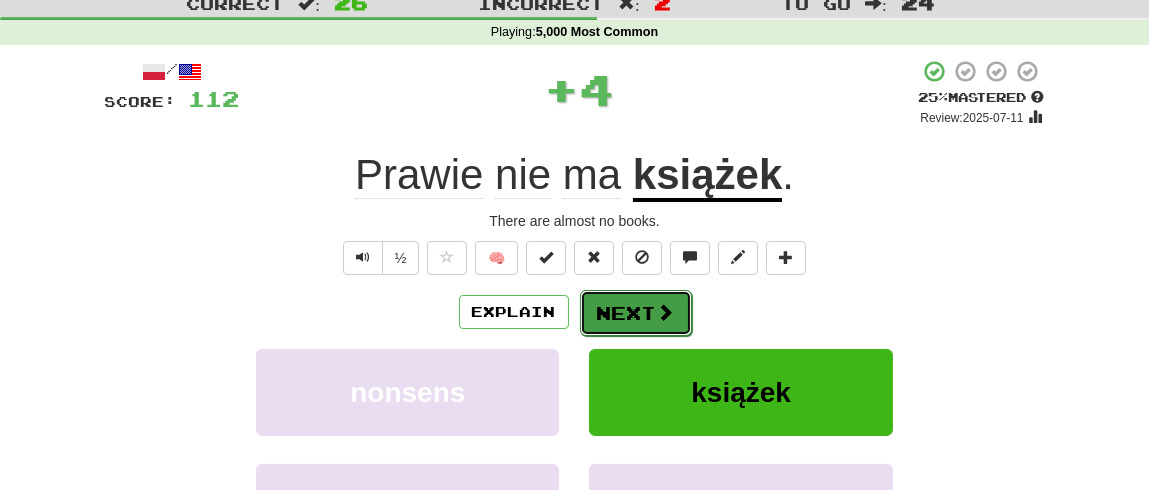 click on "Next" at bounding box center [636, 313] 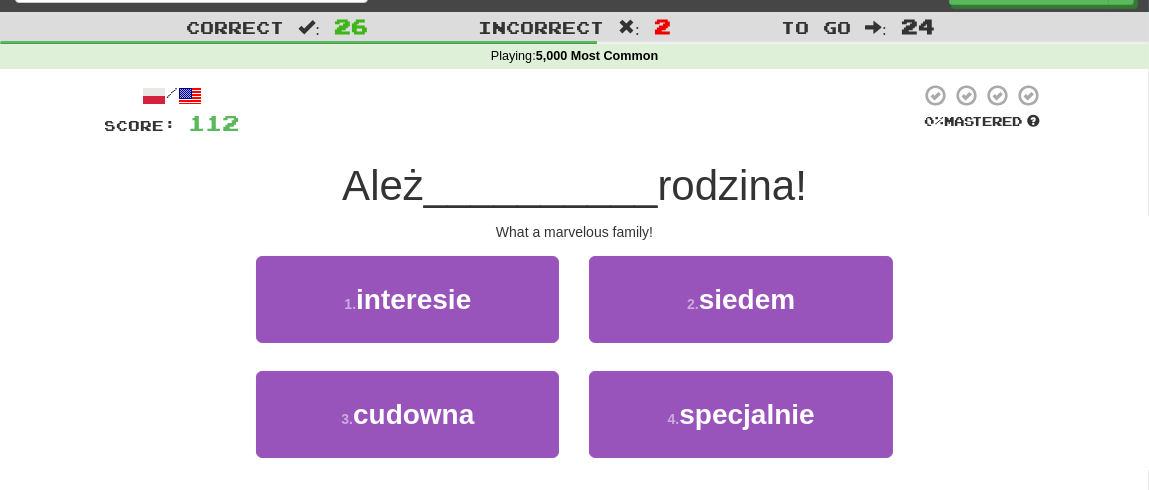 scroll, scrollTop: 38, scrollLeft: 0, axis: vertical 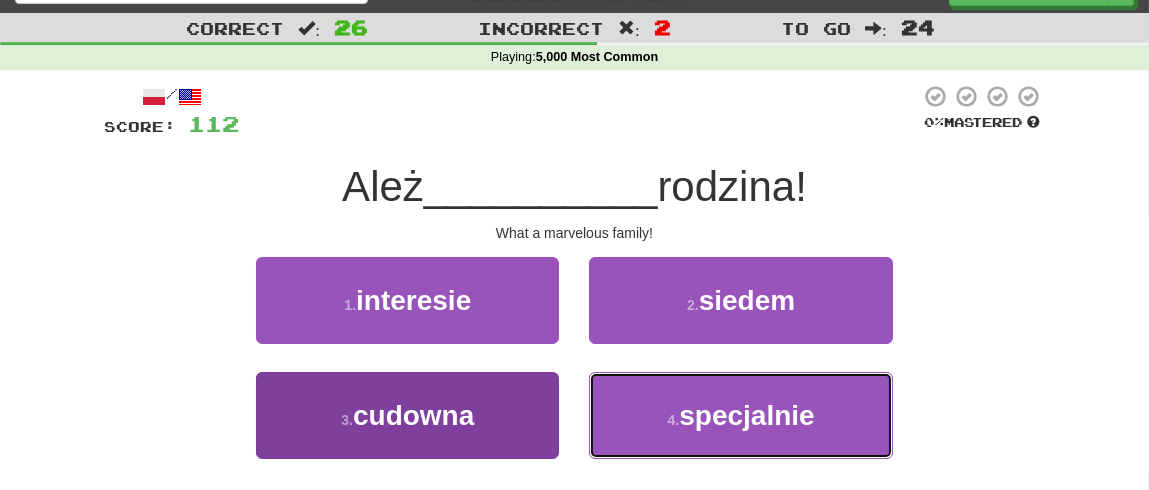 drag, startPoint x: 680, startPoint y: 393, endPoint x: 426, endPoint y: 386, distance: 254.09644 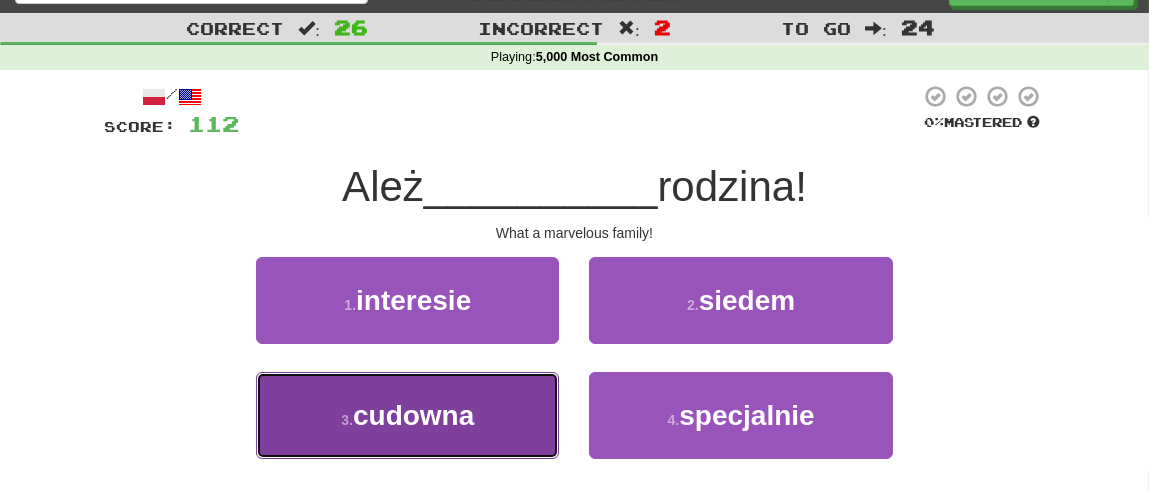 click on "3 .  cudowna" at bounding box center (407, 415) 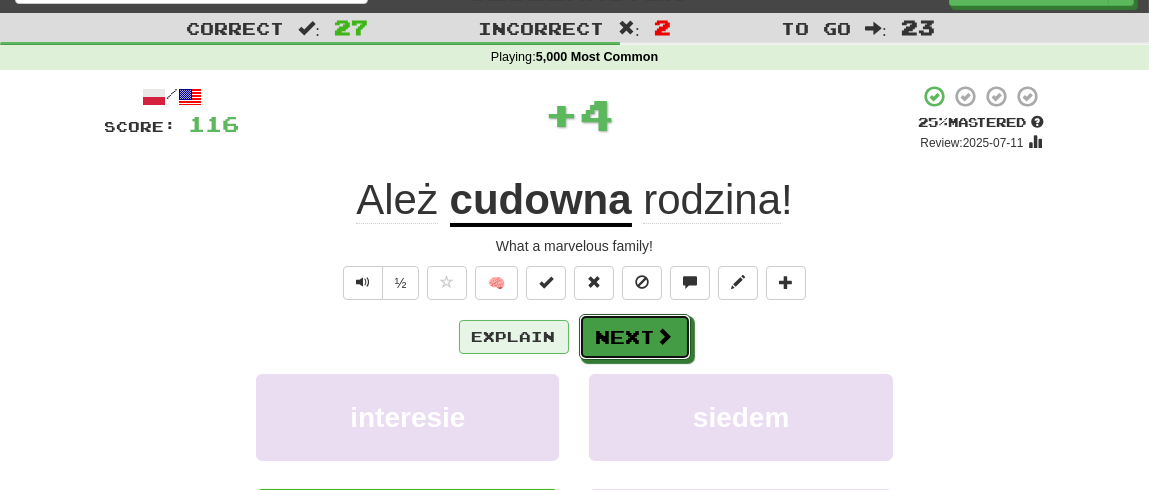 drag, startPoint x: 609, startPoint y: 326, endPoint x: 493, endPoint y: 342, distance: 117.09825 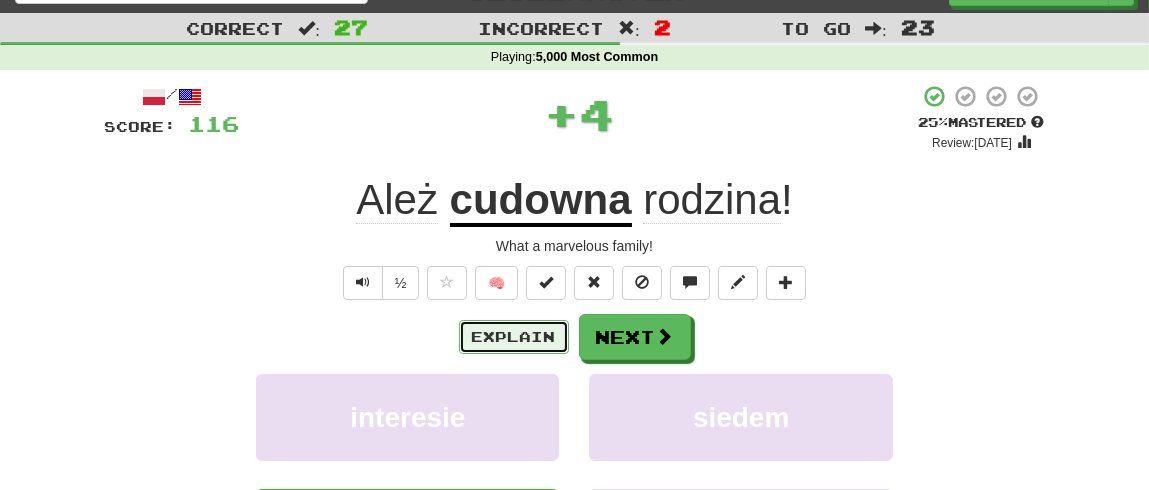 click on "Explain" at bounding box center [514, 337] 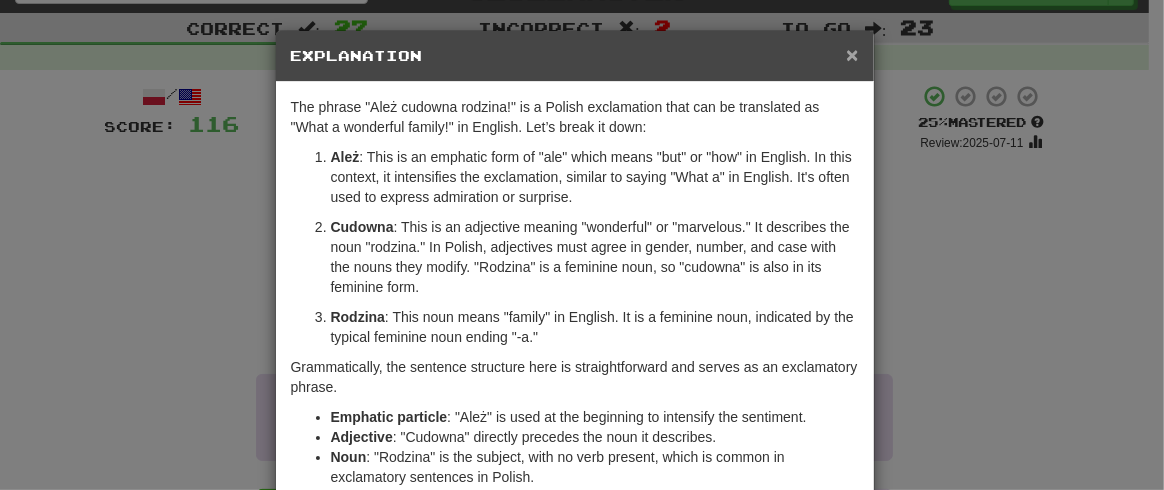 click on "×" at bounding box center [852, 54] 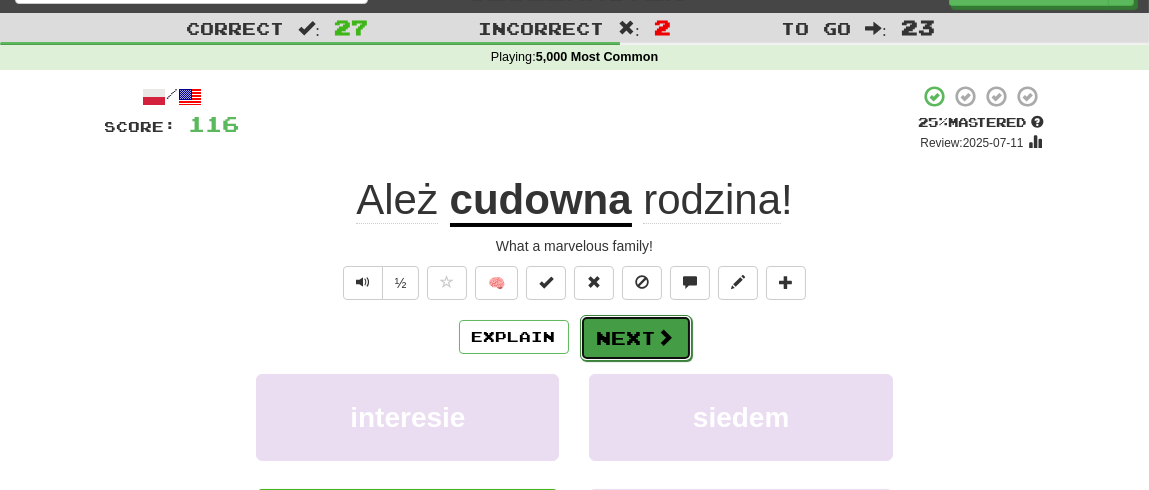 click on "Next" at bounding box center [636, 338] 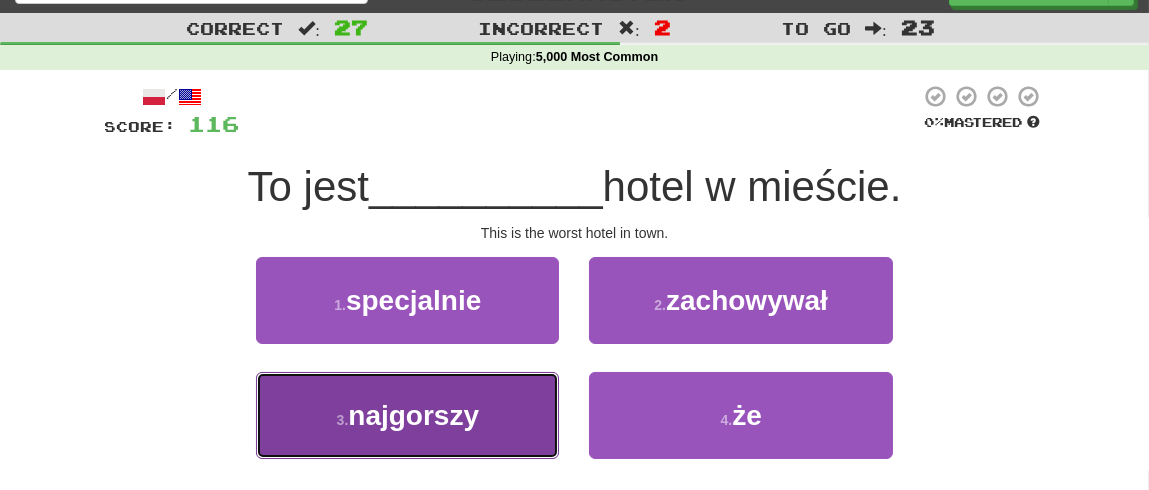 click on "3 .  najgorszy" at bounding box center (407, 415) 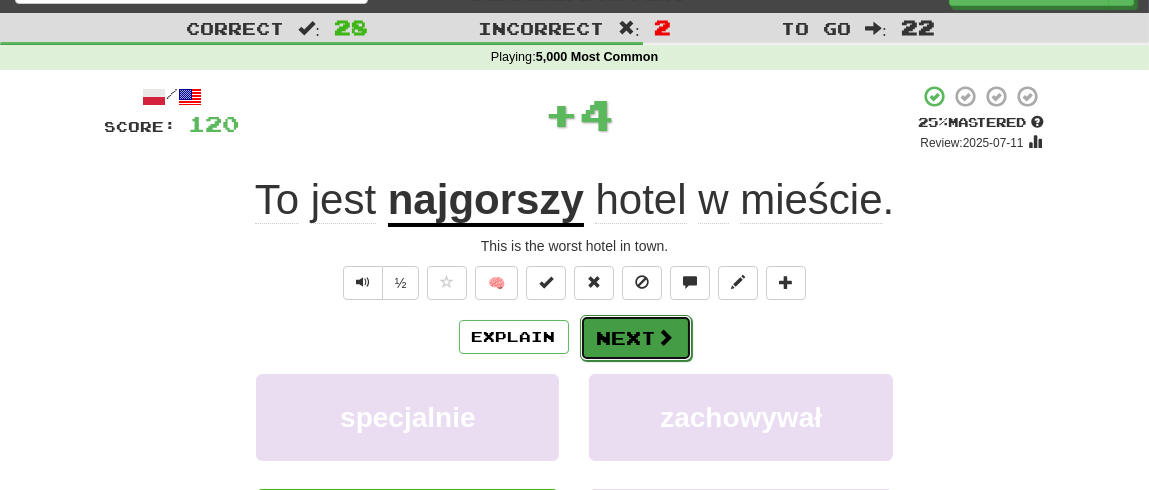 click on "Next" at bounding box center (636, 338) 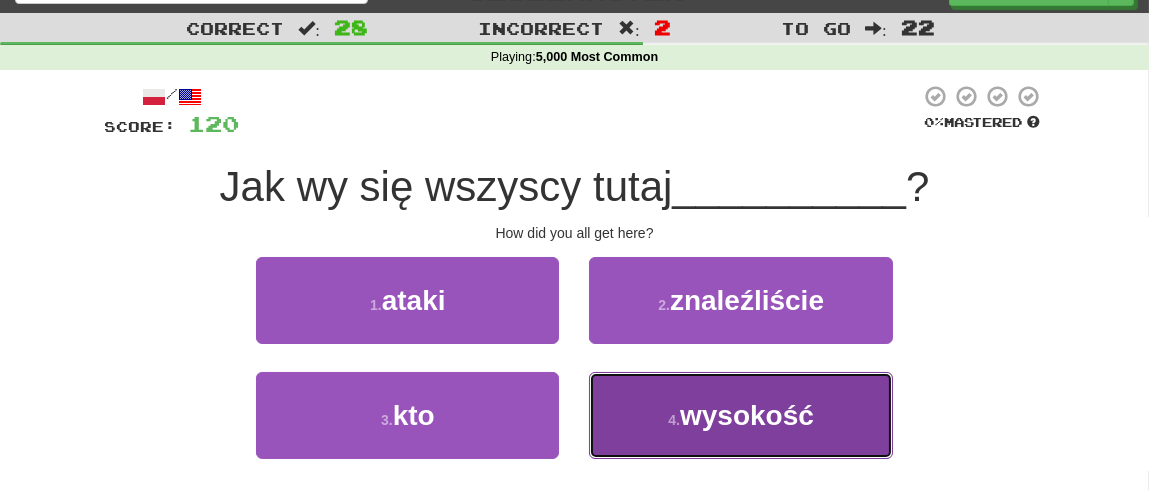 click on "4 .  wysokość" at bounding box center (740, 415) 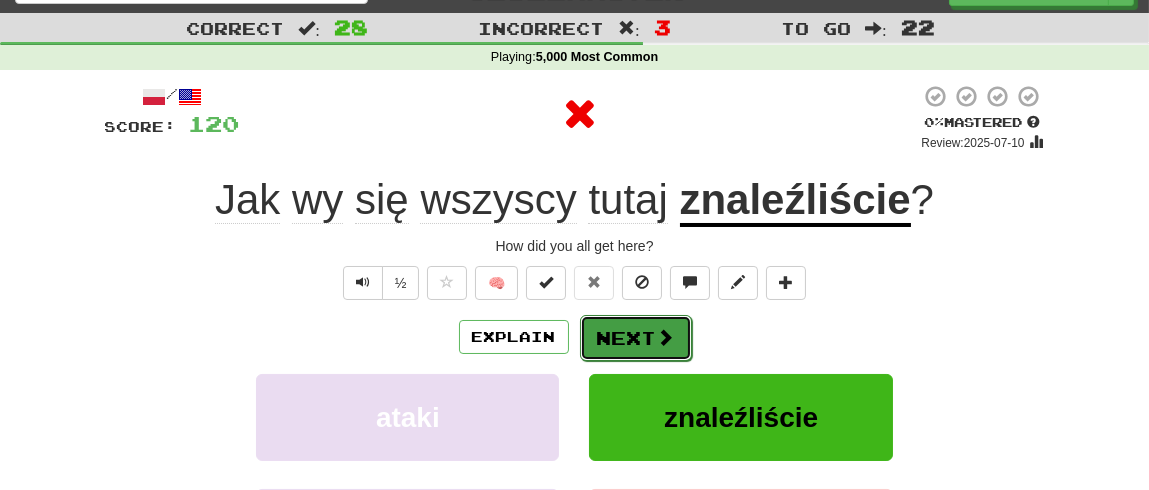 click on "Next" at bounding box center (636, 338) 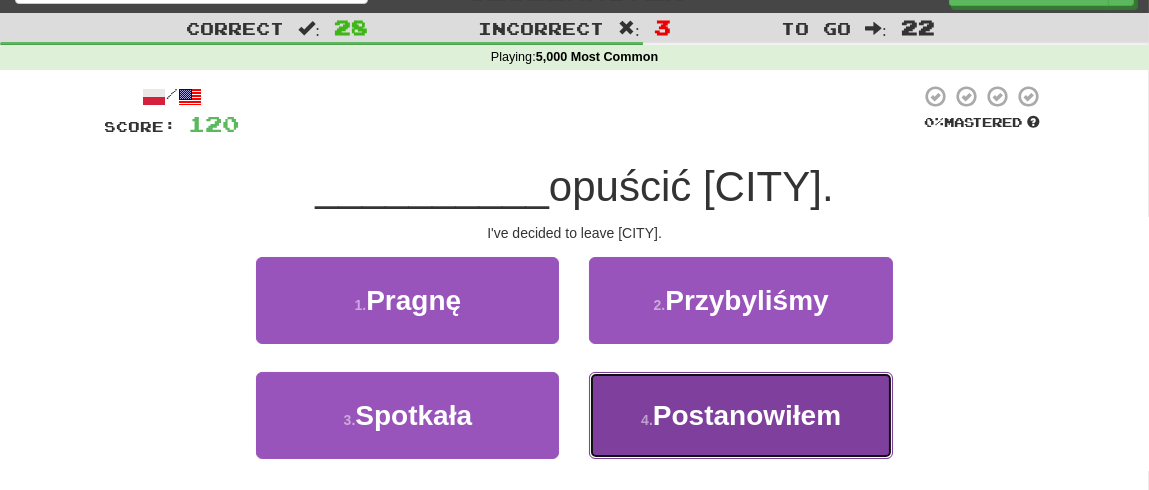 click on "4 .  Postanowiłem" at bounding box center (740, 415) 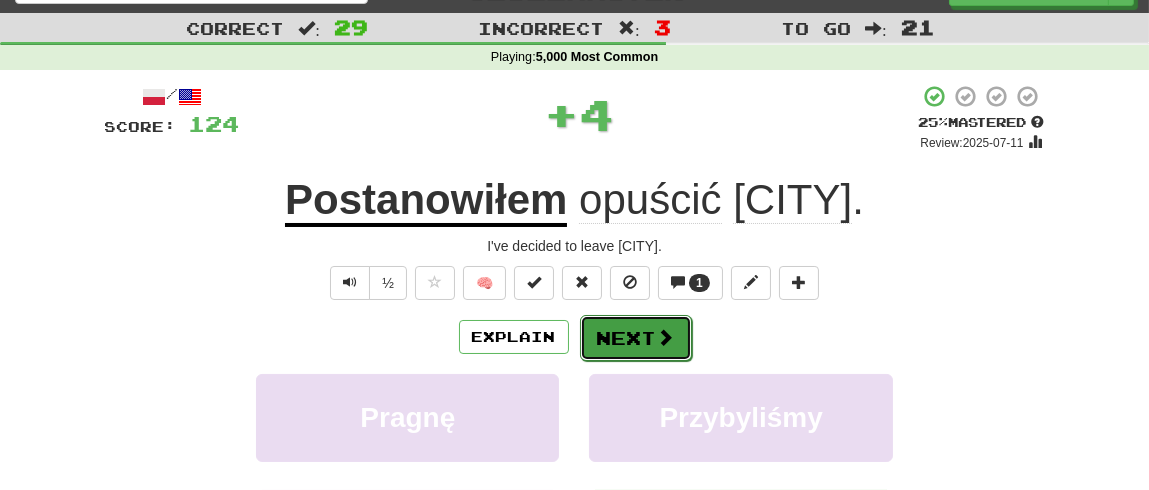 click on "Next" at bounding box center [636, 338] 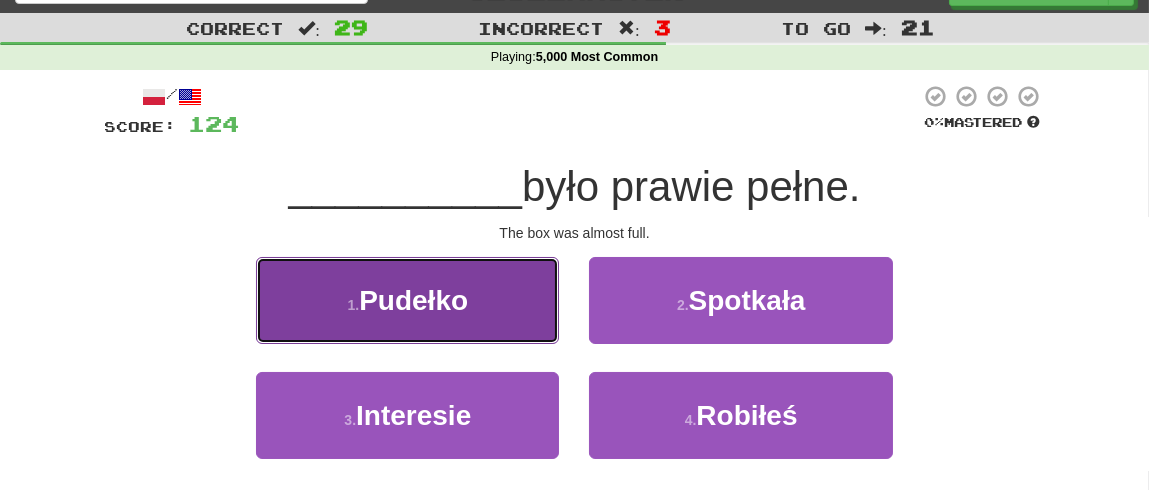 click on "1 .  Pudełko" at bounding box center (407, 300) 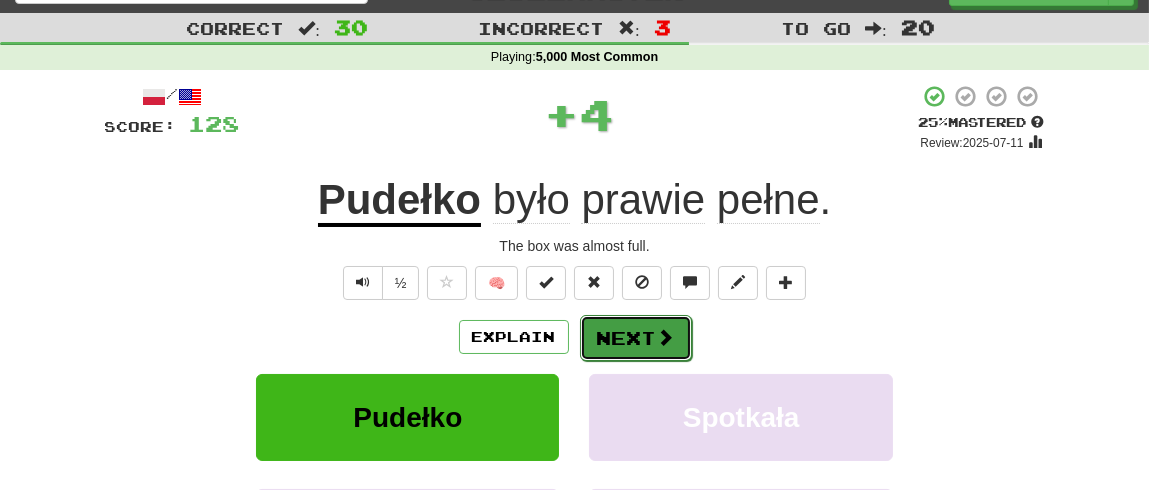 click on "Next" at bounding box center [636, 338] 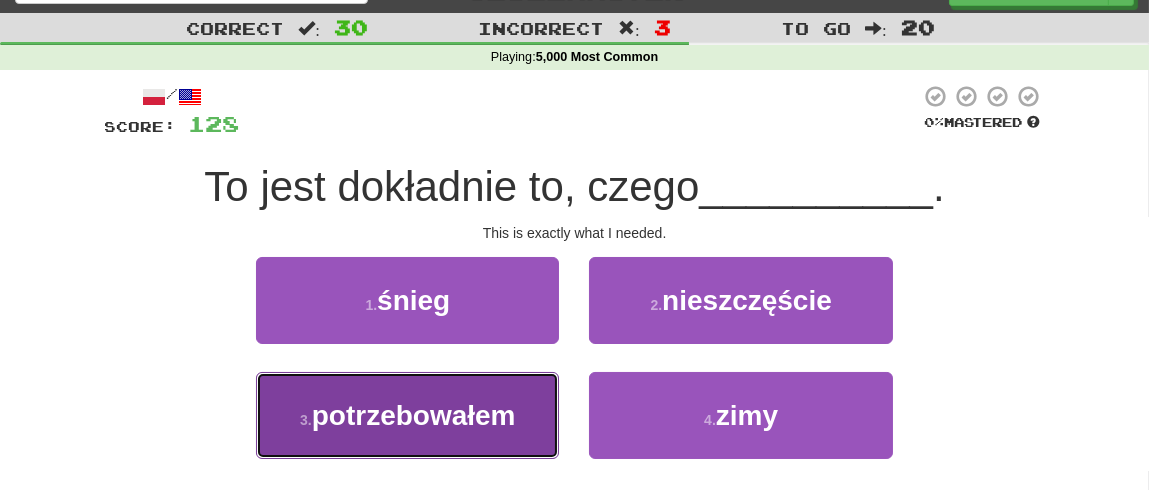 click on "potrzebowałem" at bounding box center (414, 415) 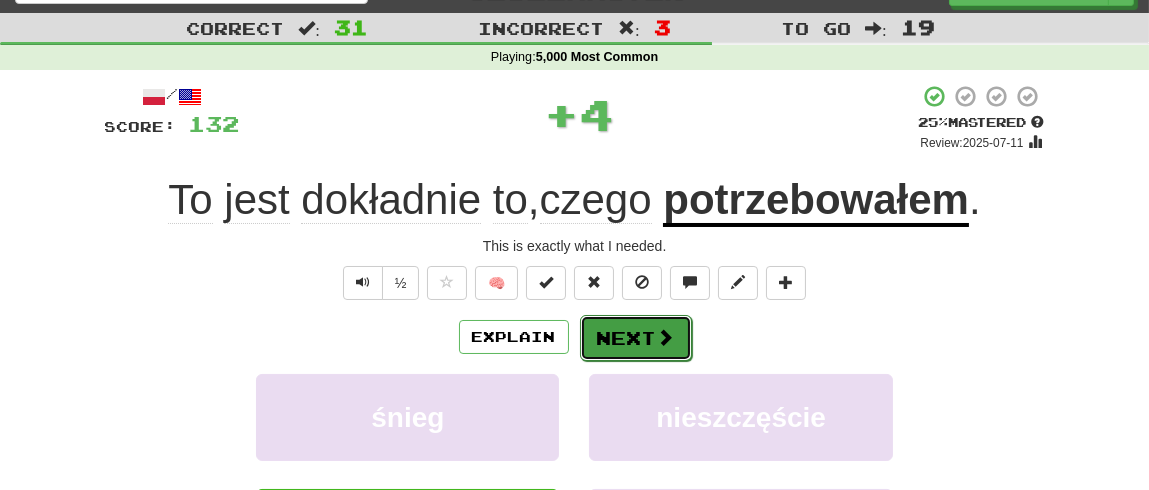 click on "Next" at bounding box center (636, 338) 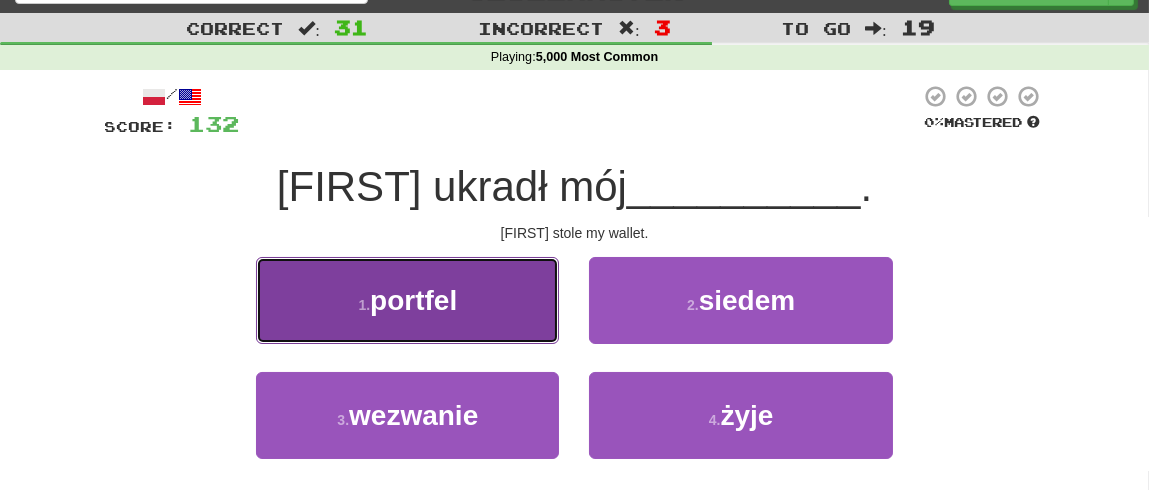 click on "1 .  portfel" at bounding box center (407, 300) 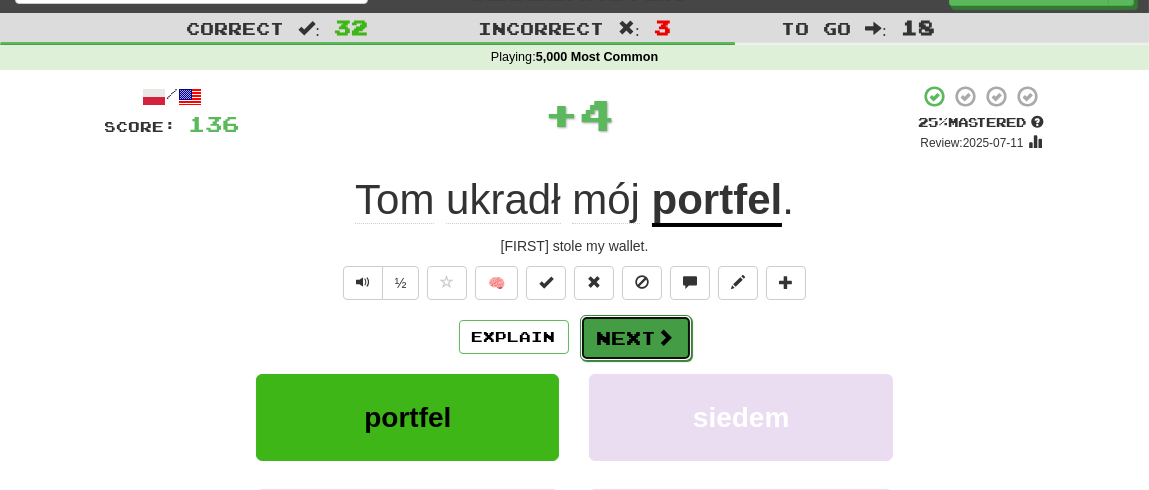 click on "Next" at bounding box center [636, 338] 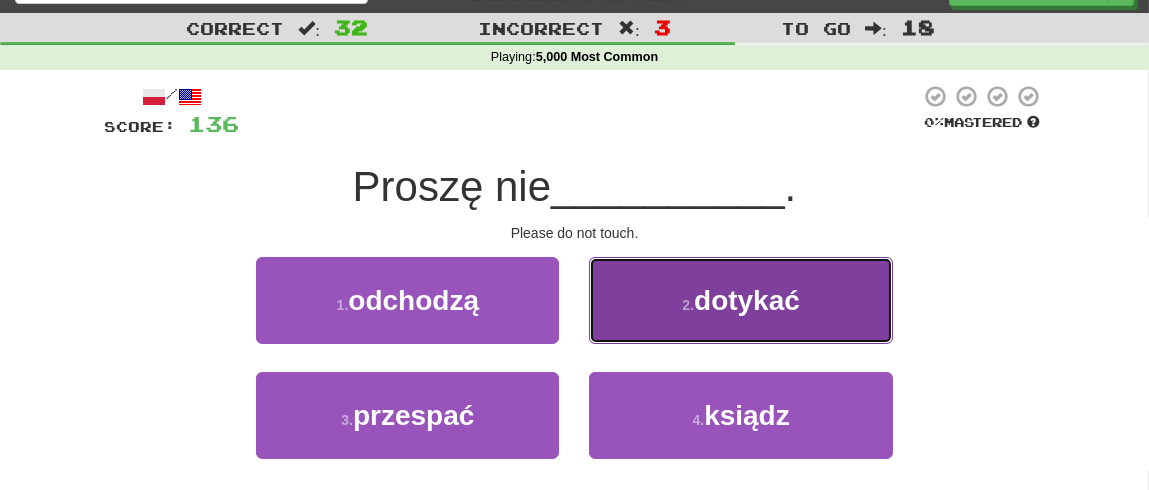 click on "2 .  dotykać" at bounding box center (740, 300) 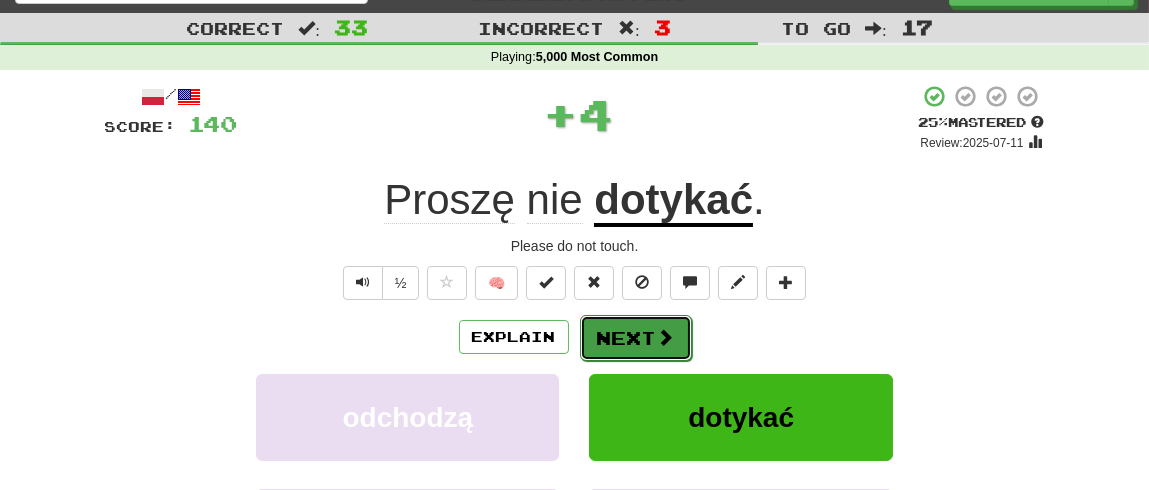 click on "Next" at bounding box center (636, 338) 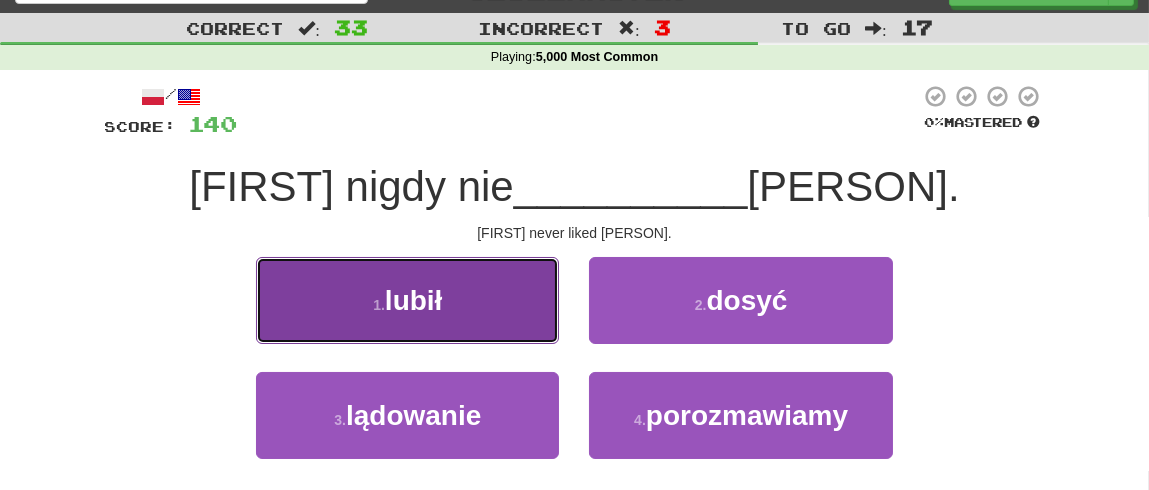 click on "1 .  lubił" at bounding box center (407, 300) 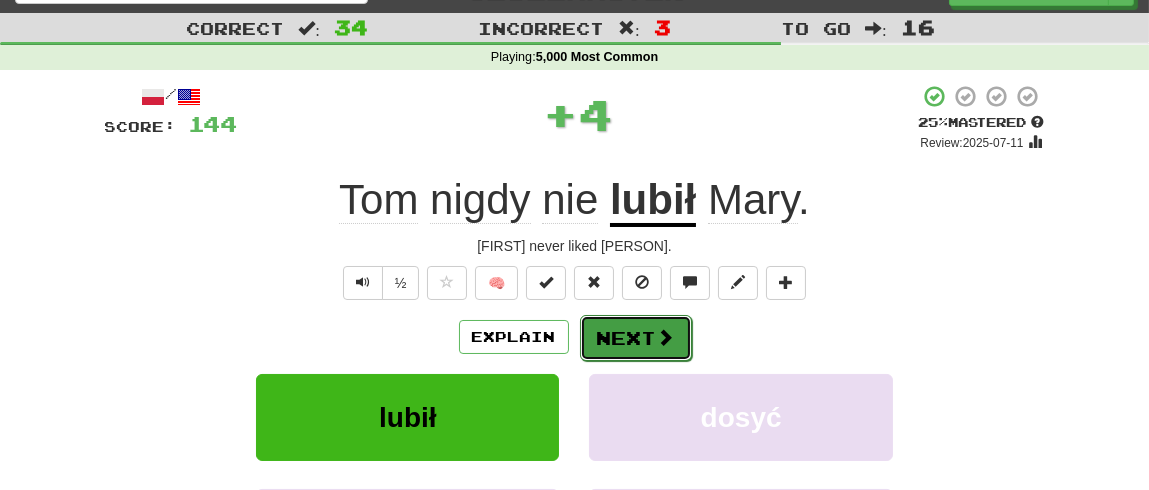click on "Next" at bounding box center [636, 338] 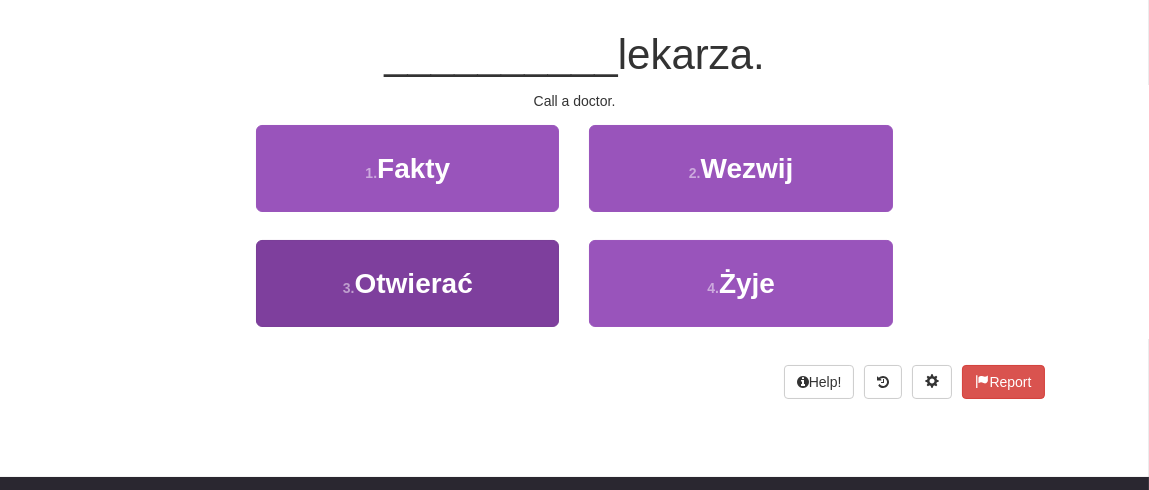 scroll, scrollTop: 172, scrollLeft: 0, axis: vertical 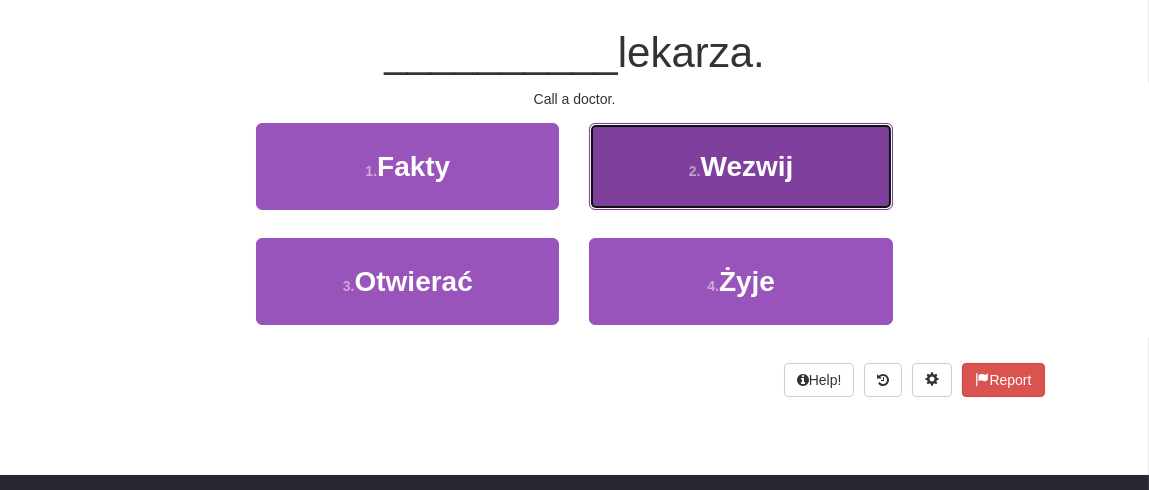 click on "2 .  Wezwij" at bounding box center [740, 166] 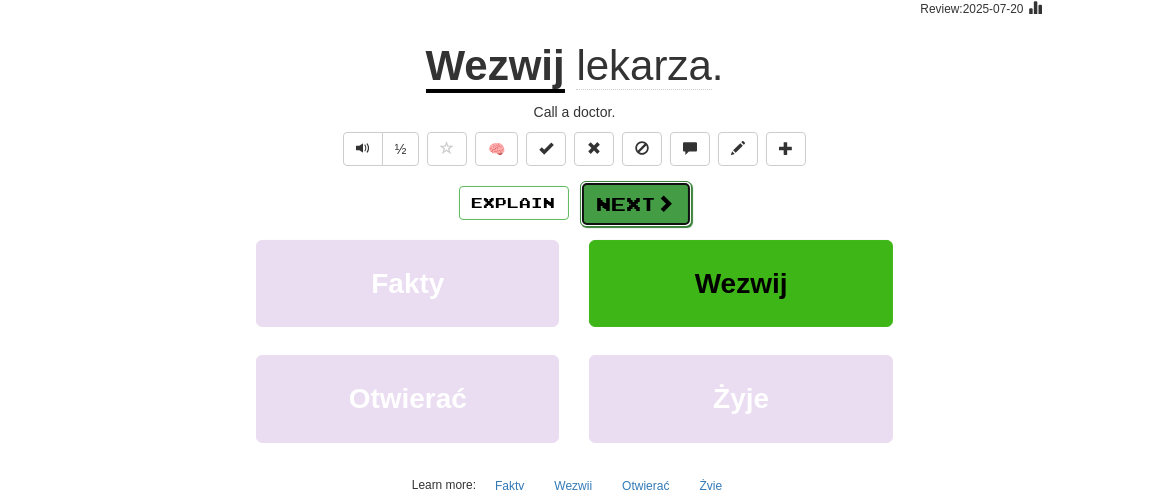 click on "Next" at bounding box center [636, 204] 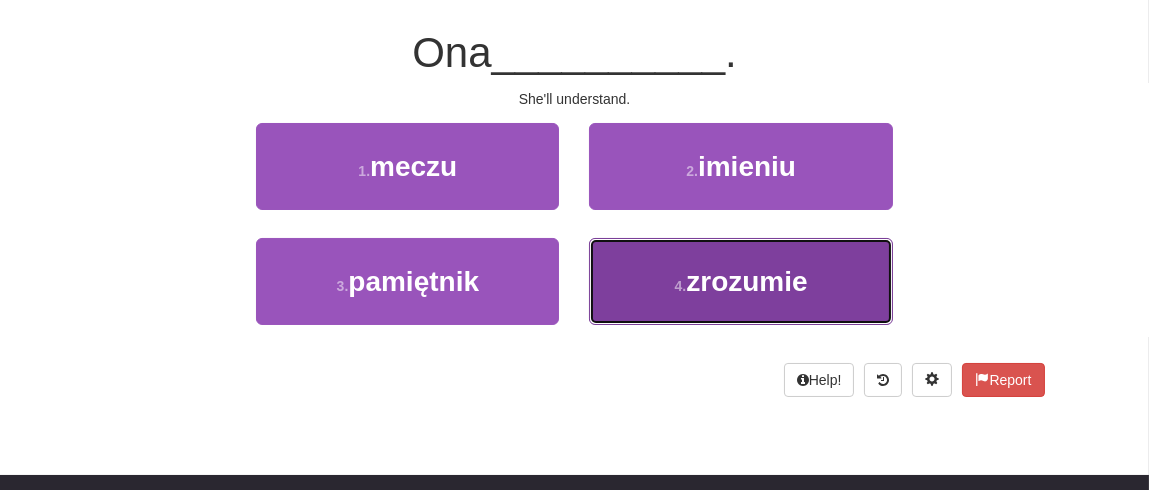 click on "4 .  zrozumie" at bounding box center [740, 281] 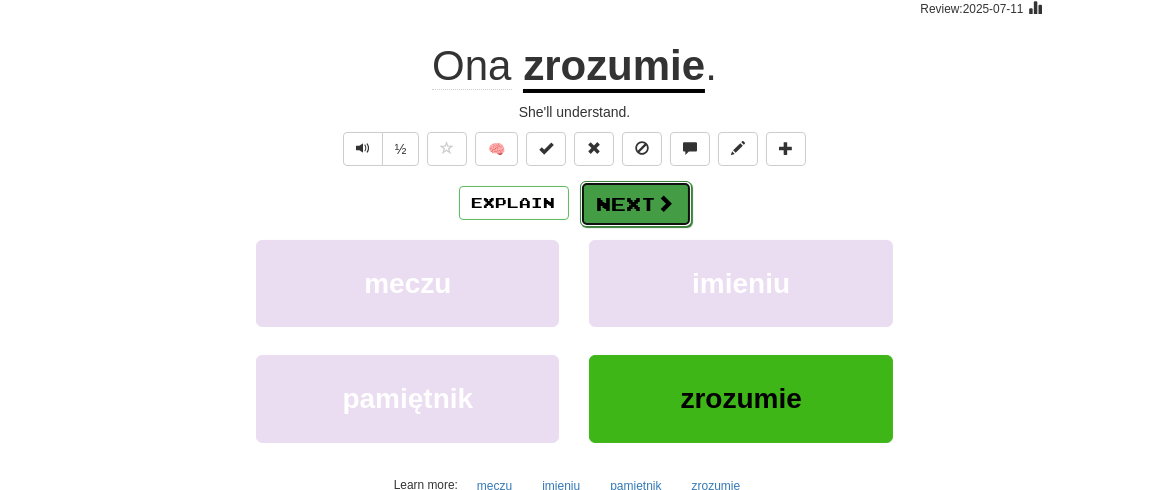 click at bounding box center (666, 203) 